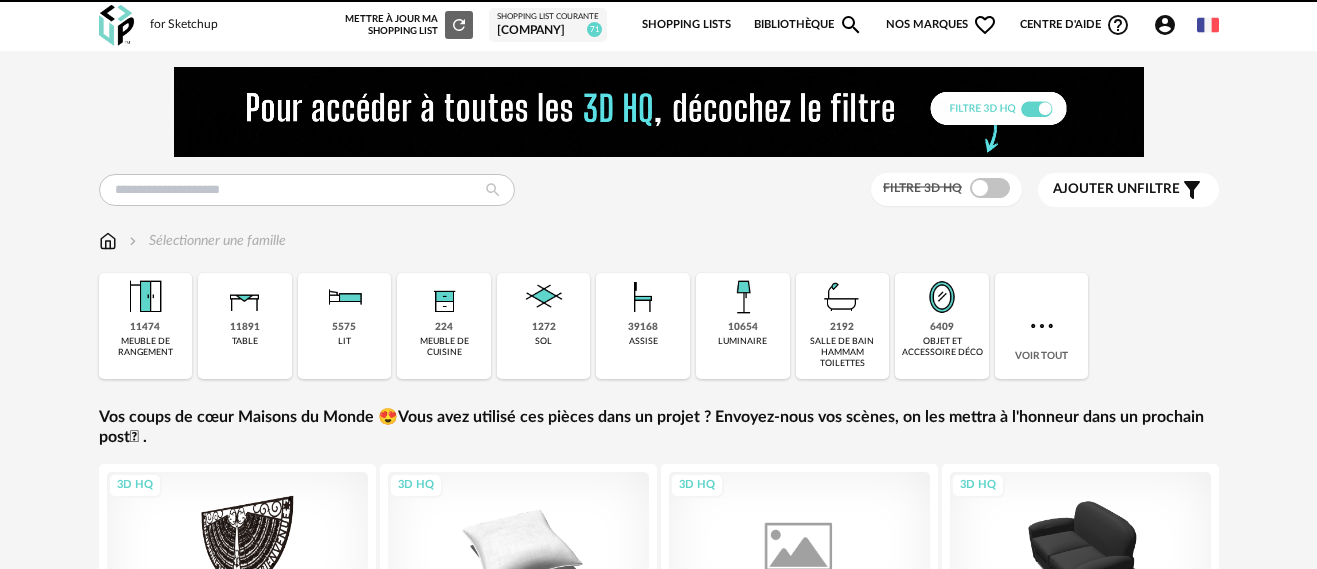 scroll, scrollTop: 0, scrollLeft: 0, axis: both 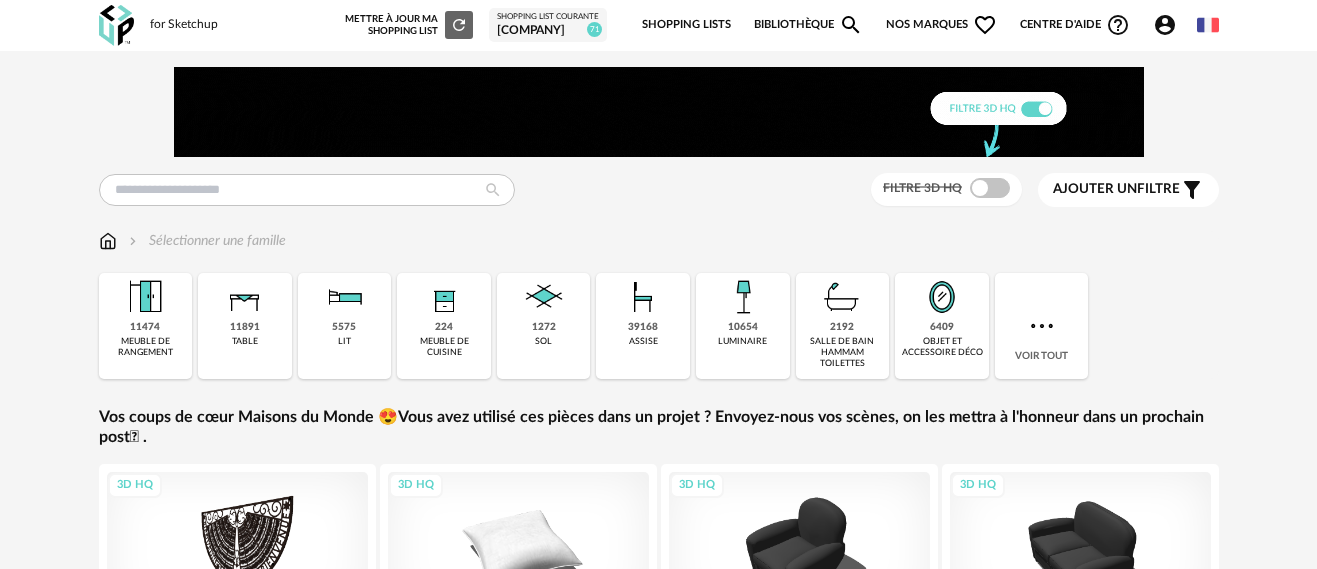 click on "[COMPANY]" at bounding box center (548, 31) 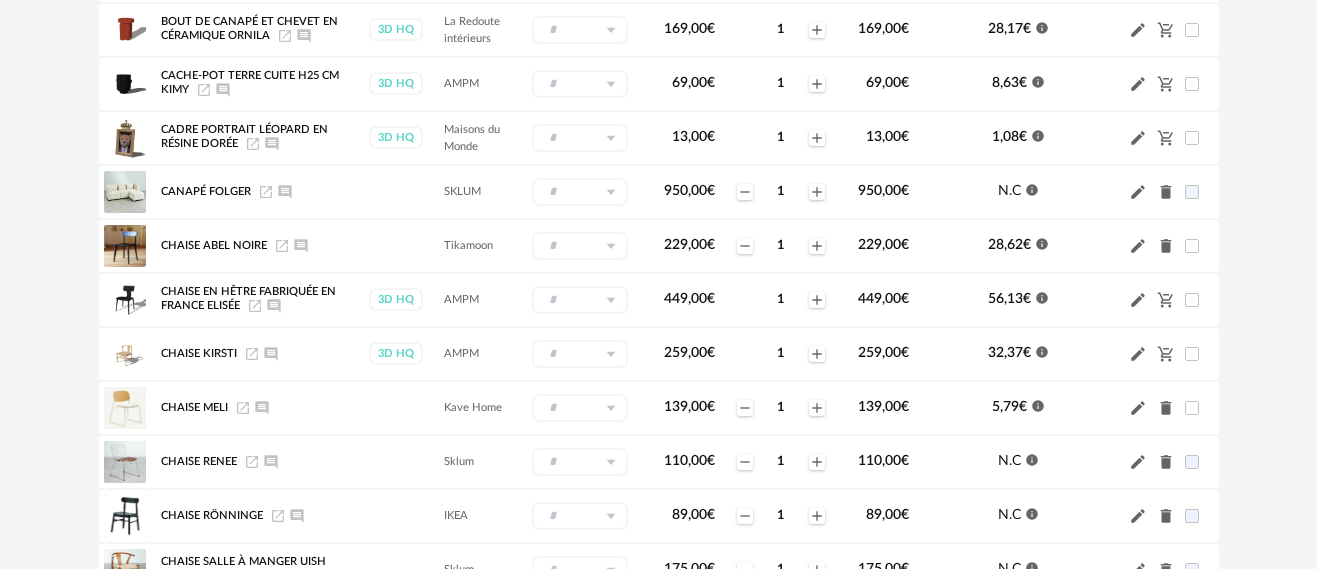 scroll, scrollTop: 1100, scrollLeft: 0, axis: vertical 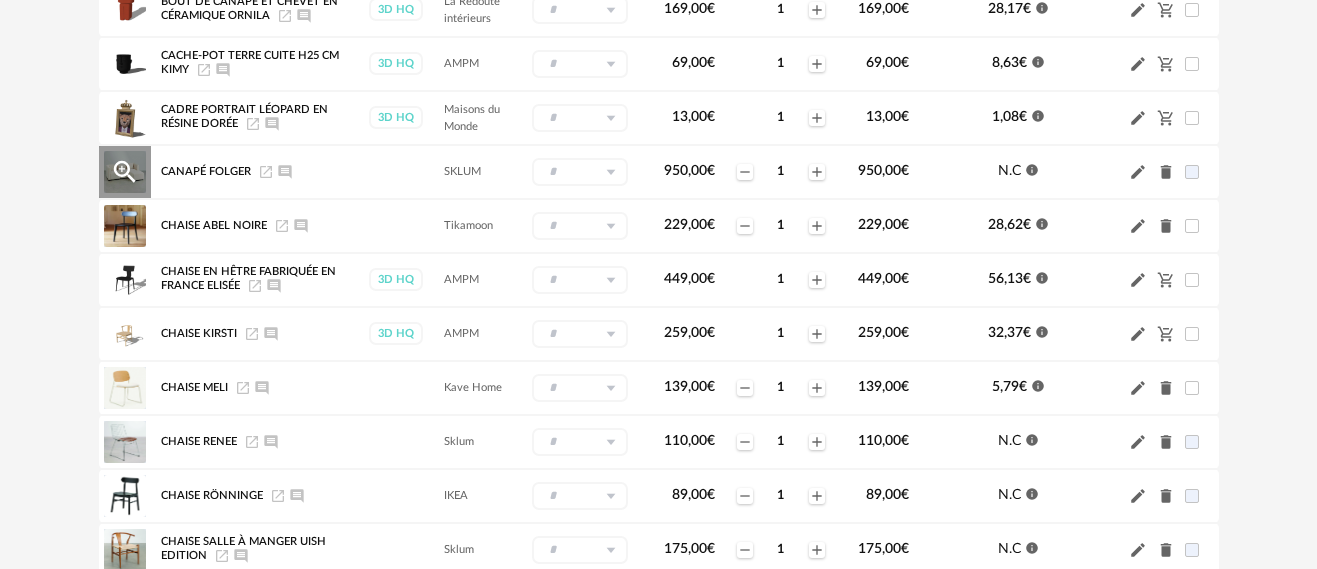 click on "Delete icon" 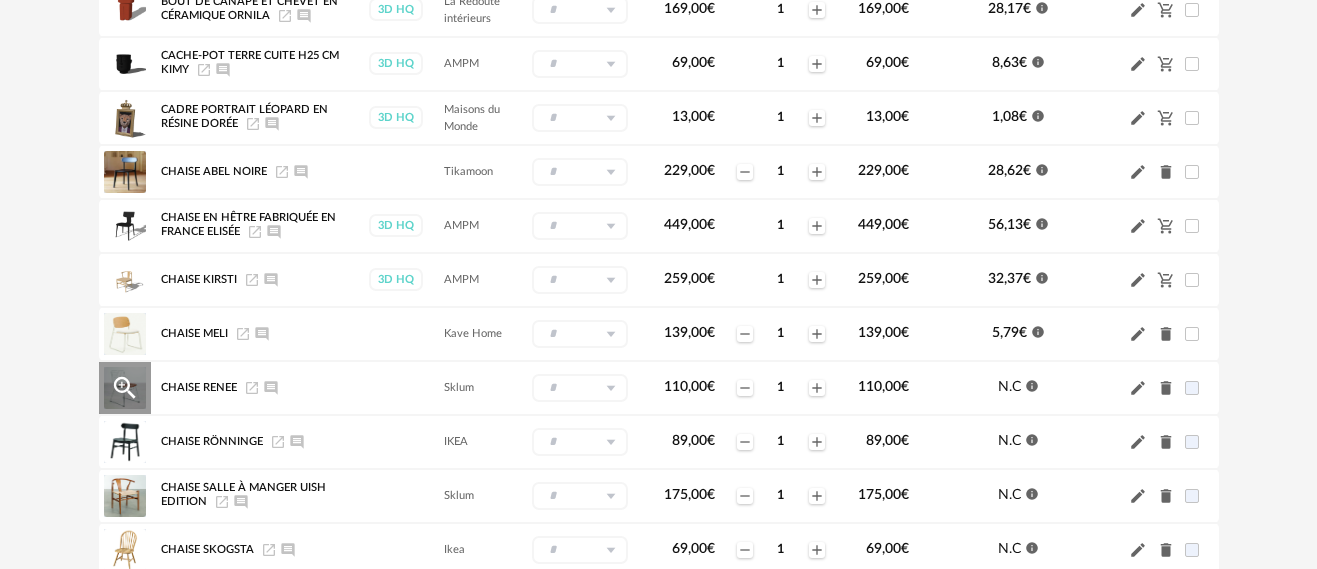 click on "Delete icon" 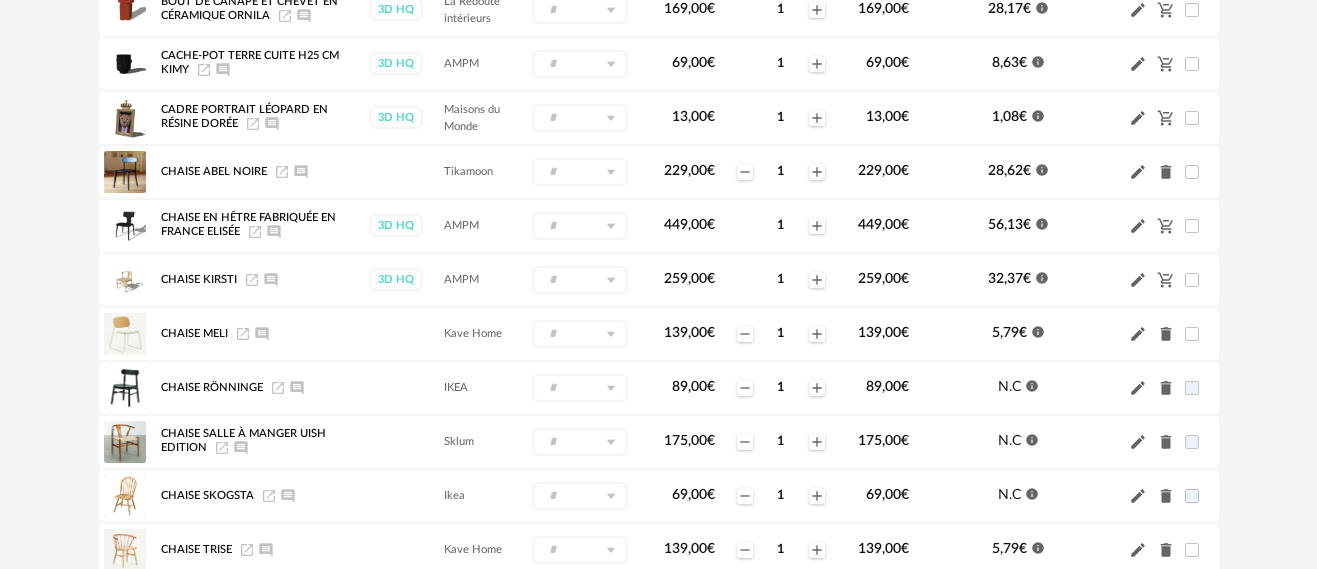 scroll, scrollTop: 1200, scrollLeft: 0, axis: vertical 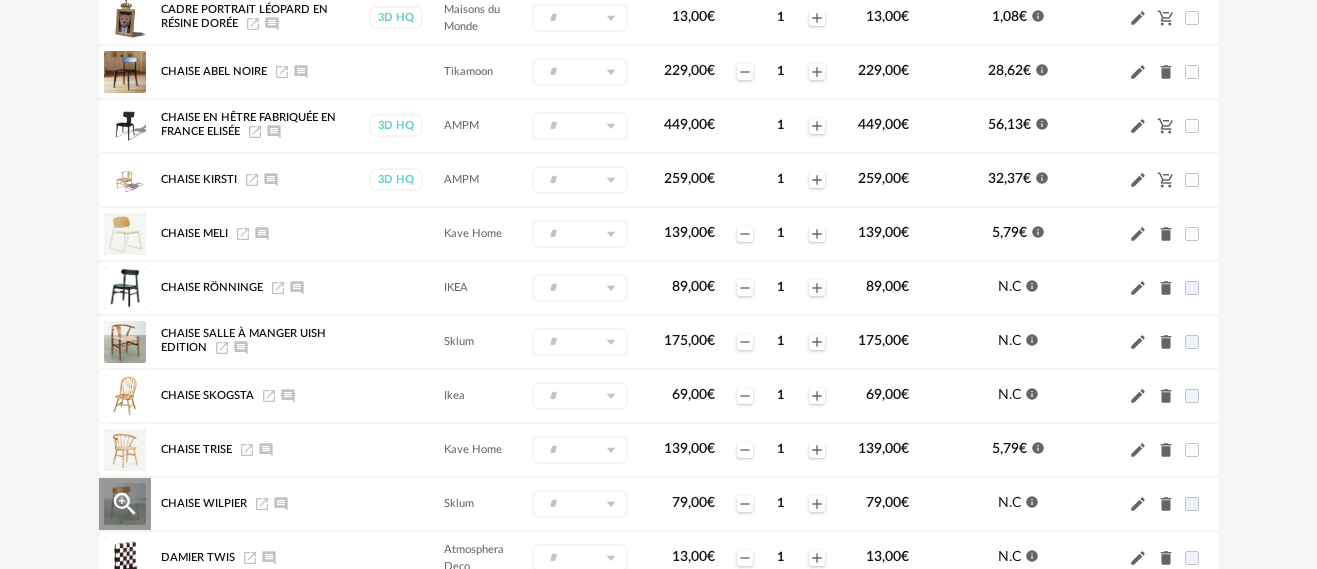 click on "Delete icon" 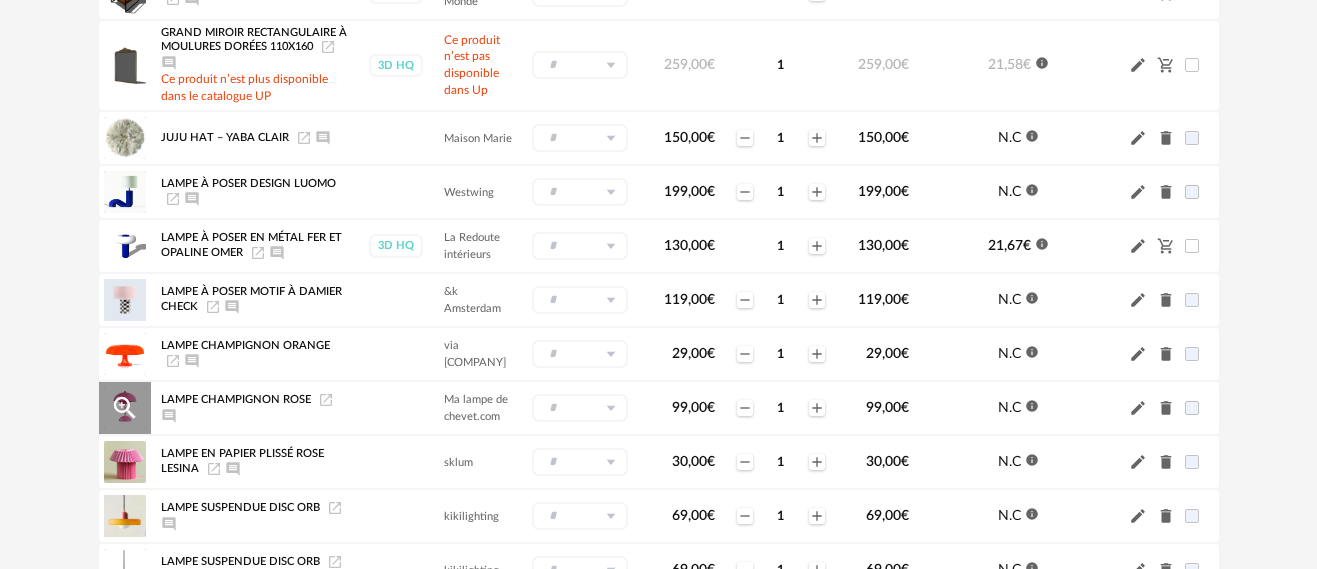 scroll, scrollTop: 1800, scrollLeft: 0, axis: vertical 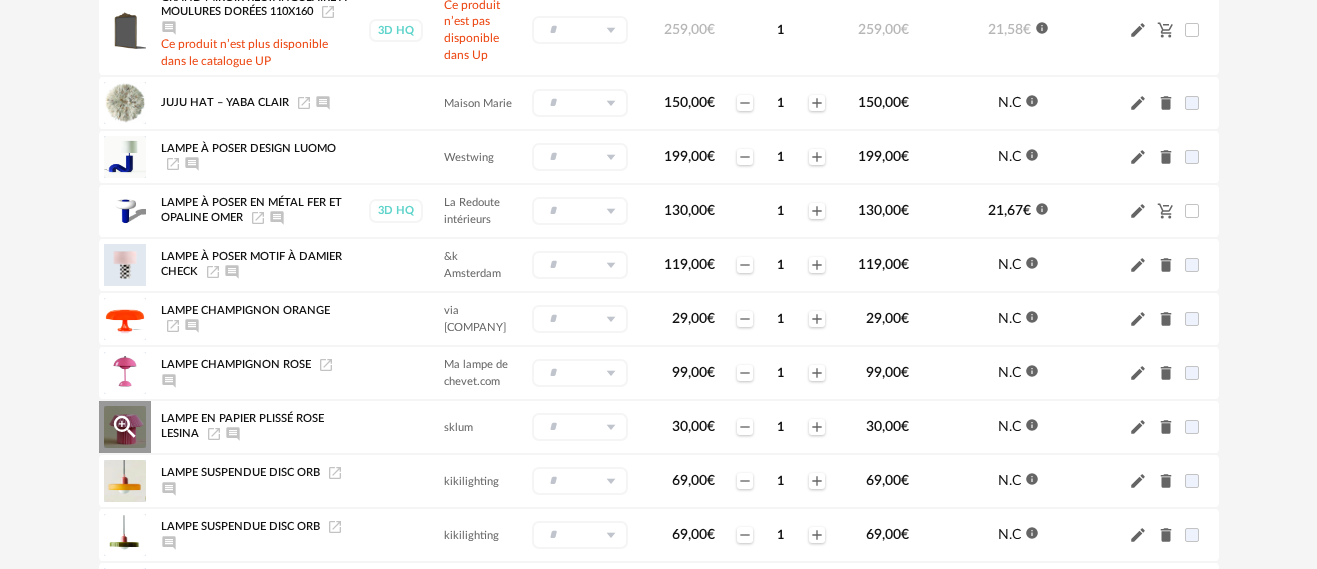 click on "Delete icon" 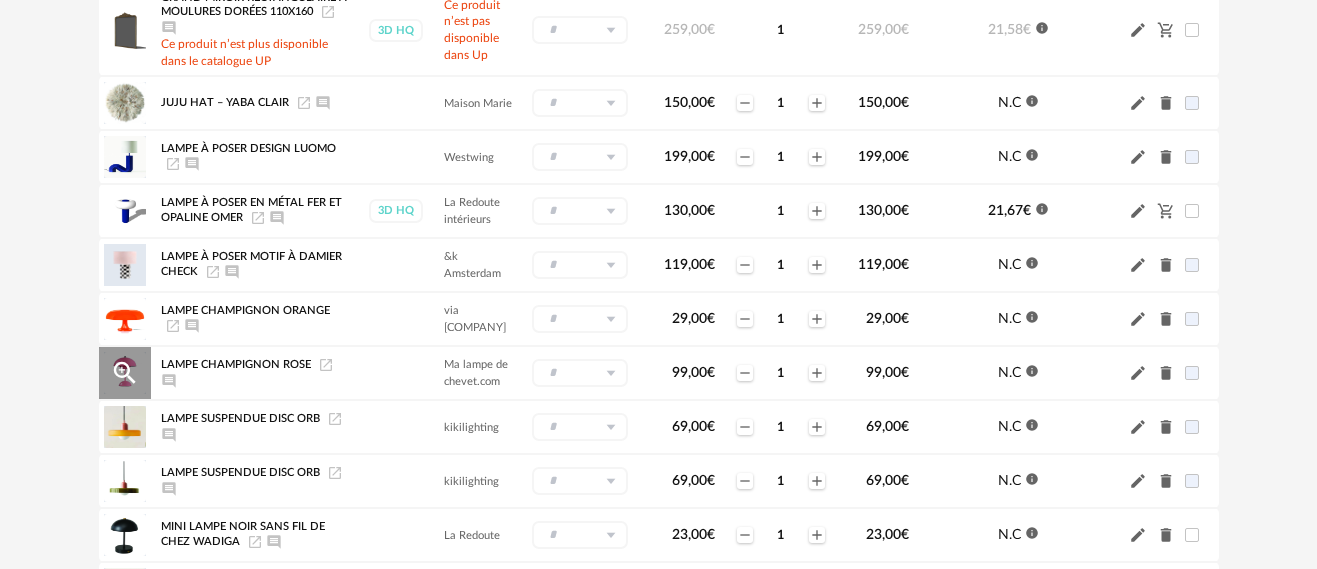scroll, scrollTop: 1900, scrollLeft: 0, axis: vertical 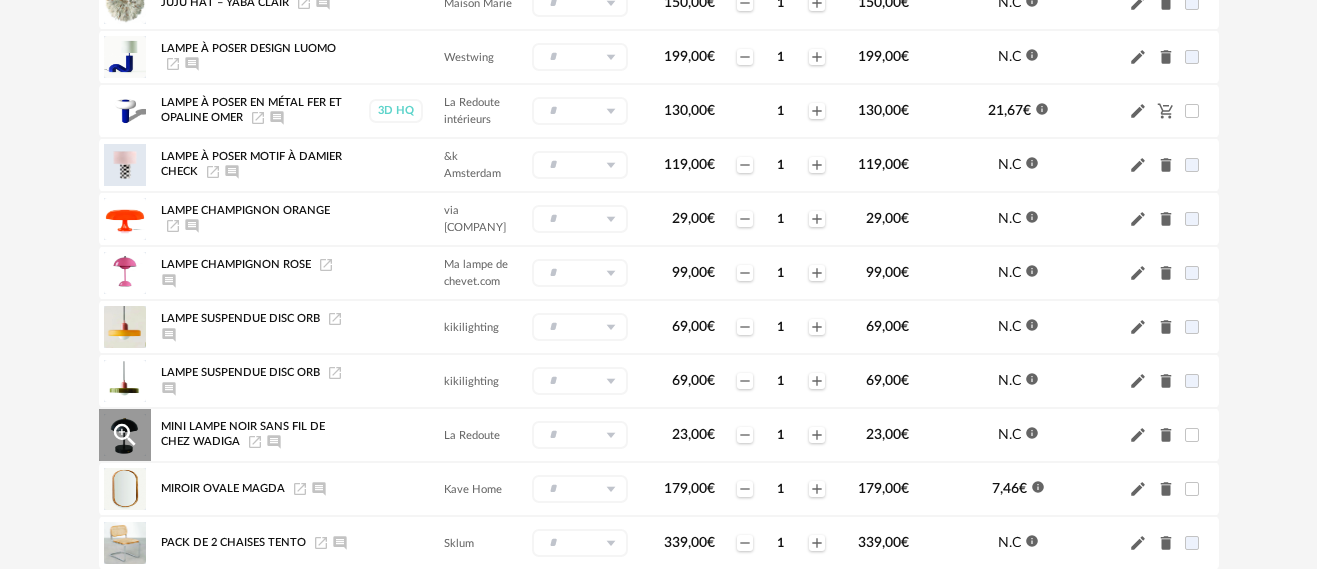 click on "Launch icon" 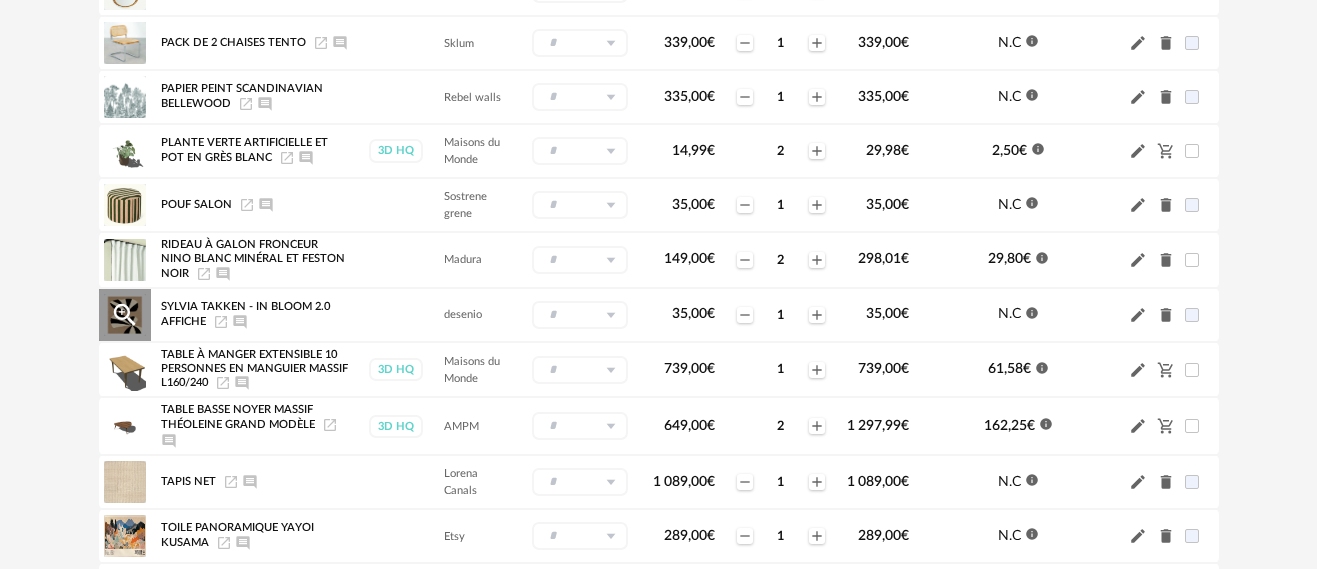 scroll, scrollTop: 2600, scrollLeft: 0, axis: vertical 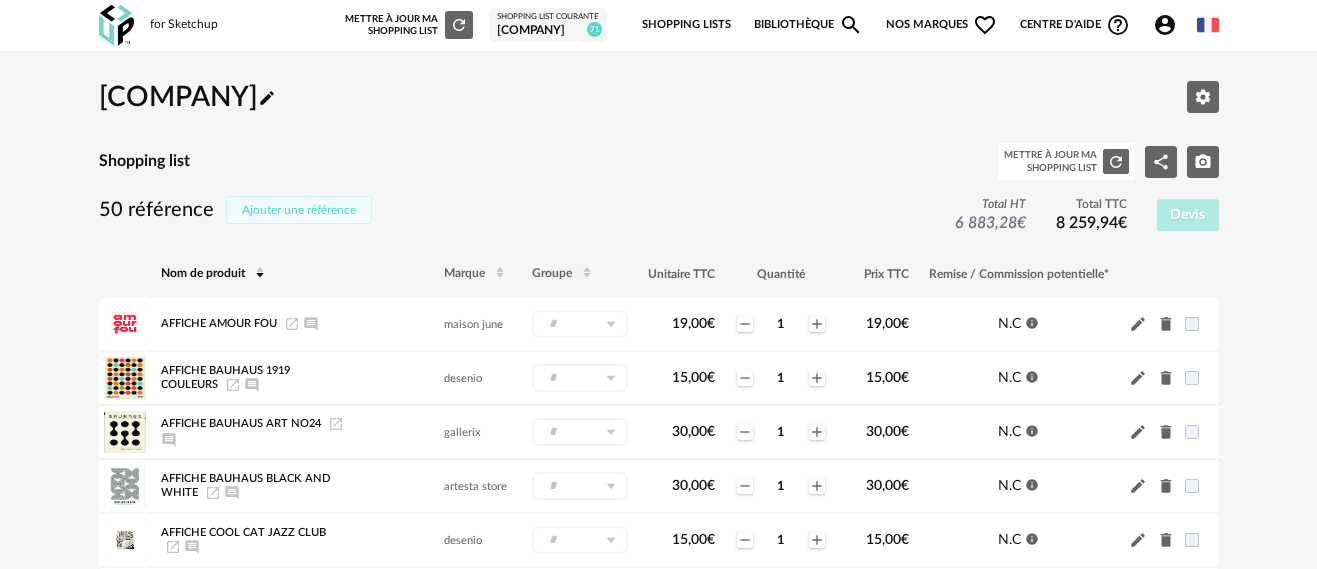 click on "Ajouter une référence" at bounding box center [299, 210] 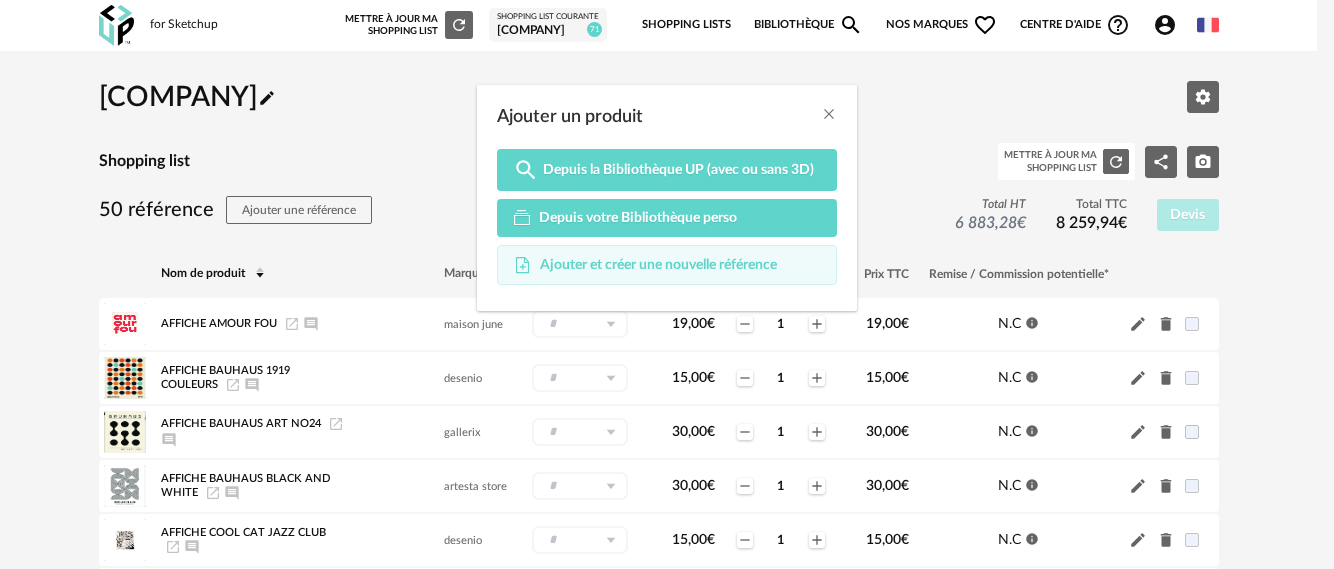 click on "Ajouter et créer une nouvelle référence" at bounding box center [658, 265] 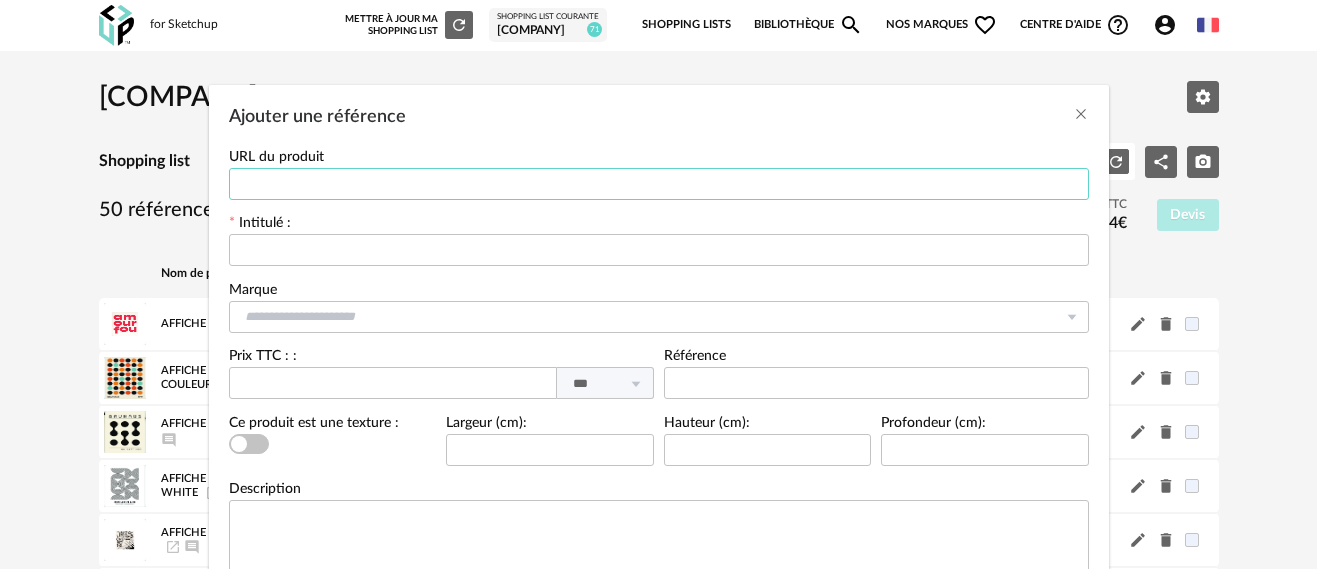 click at bounding box center [659, 184] 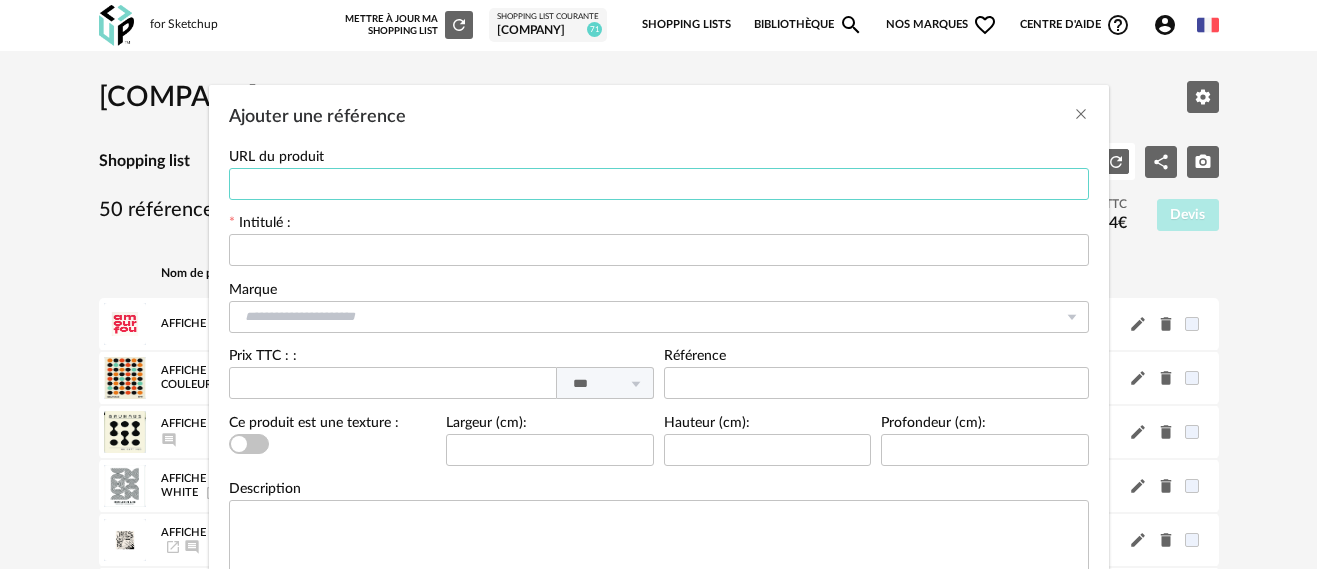 click at bounding box center [659, 184] 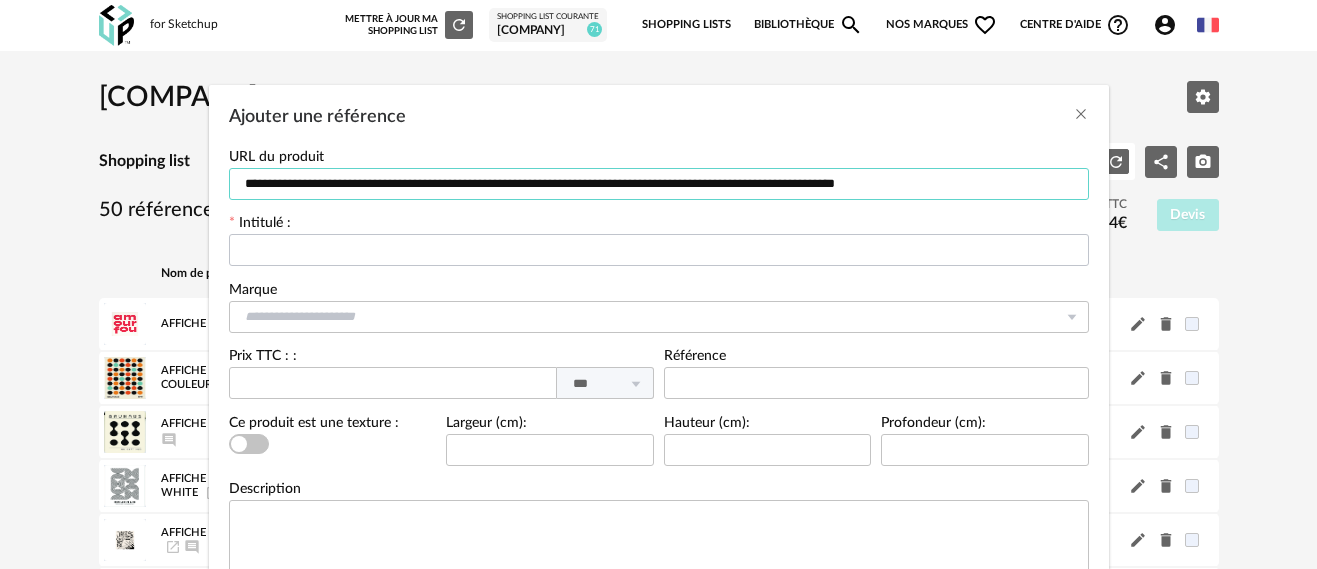 type on "**********" 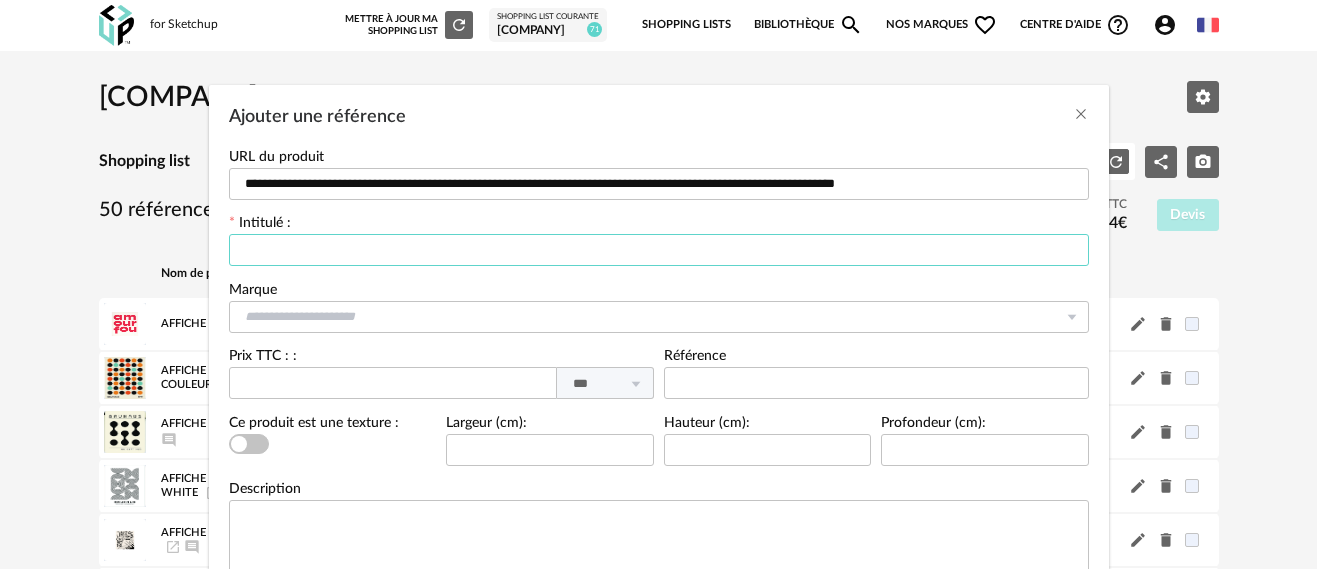click at bounding box center [659, 250] 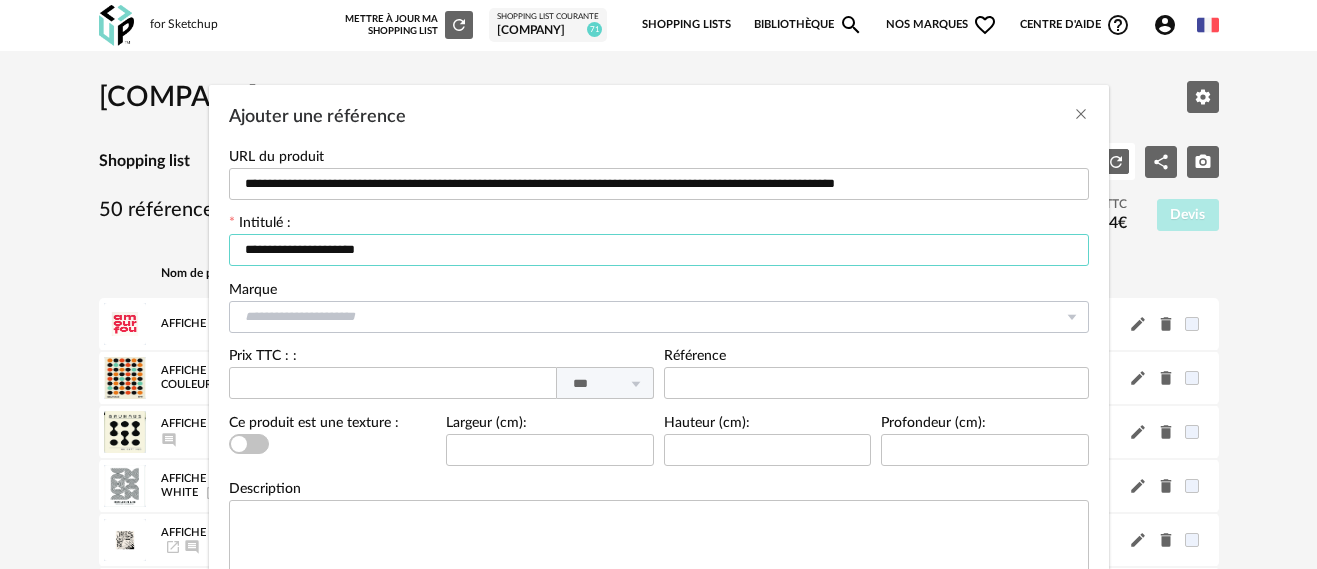 type on "**********" 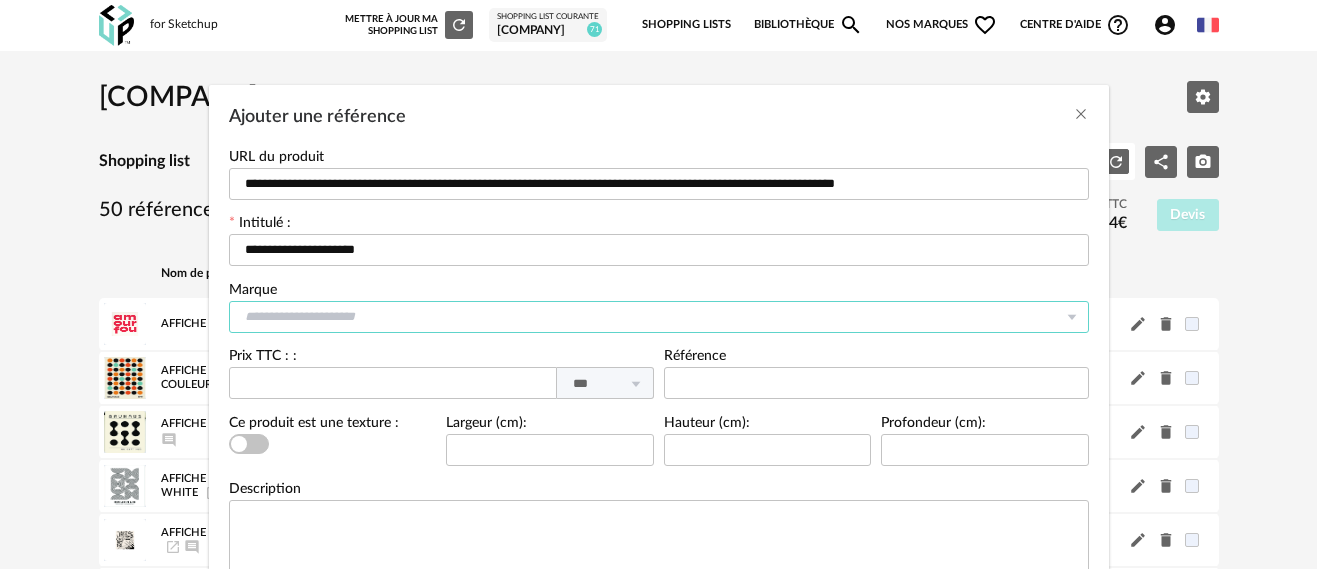 click at bounding box center [659, 317] 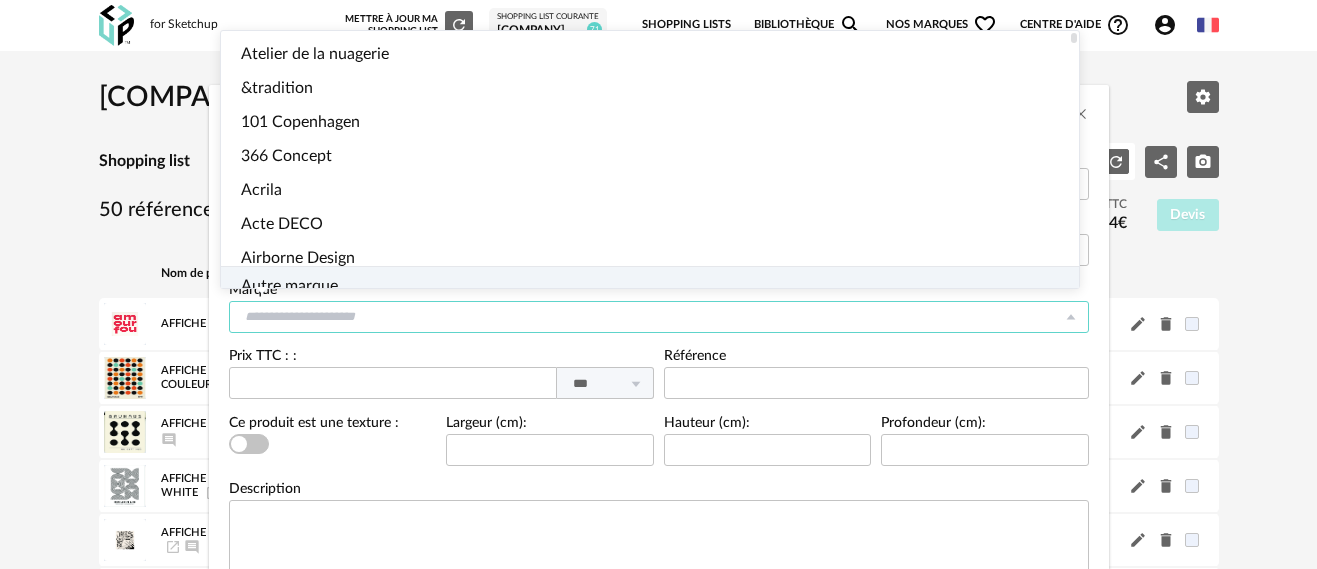 click on "Autre marque" at bounding box center (289, 286) 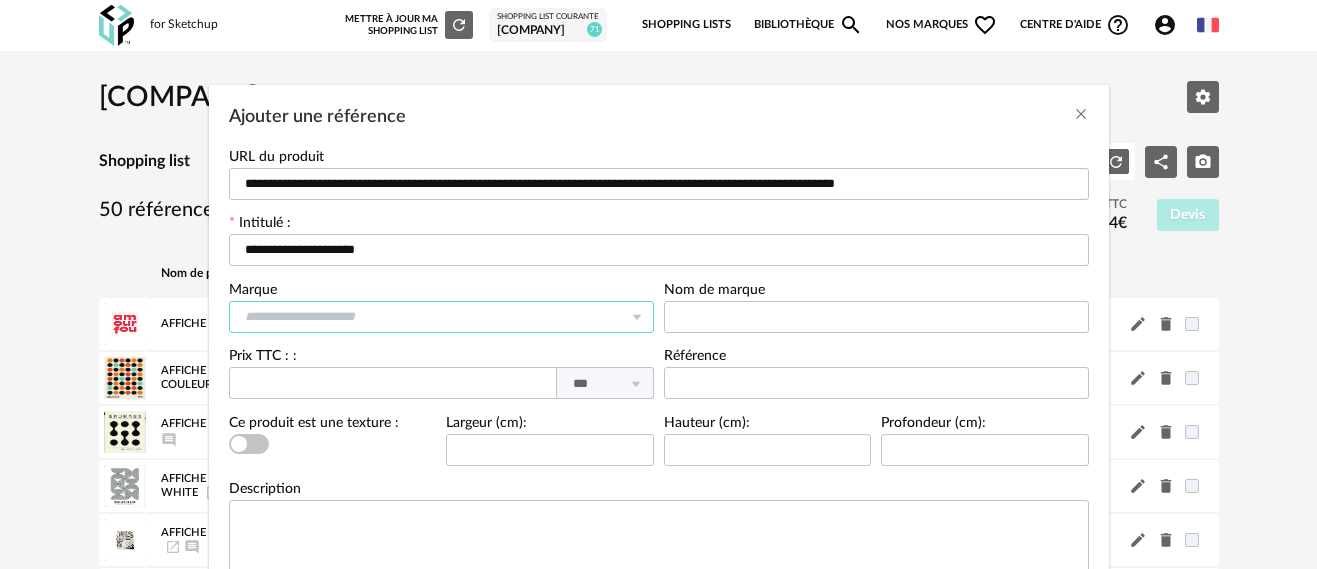 type on "**********" 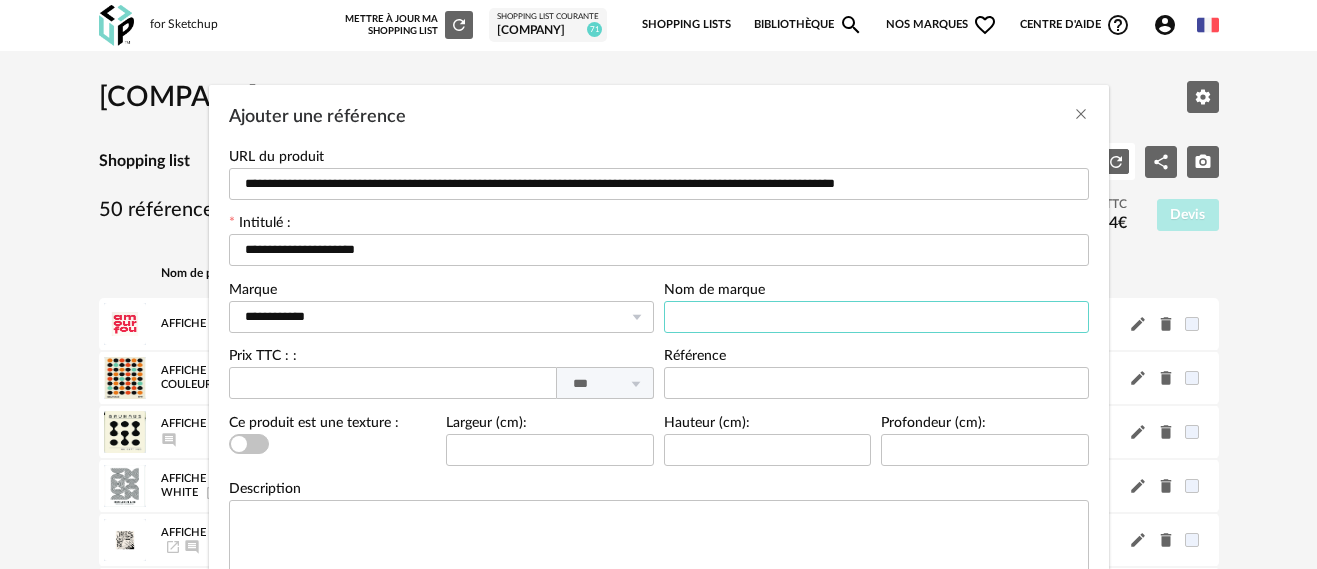 click at bounding box center [876, 317] 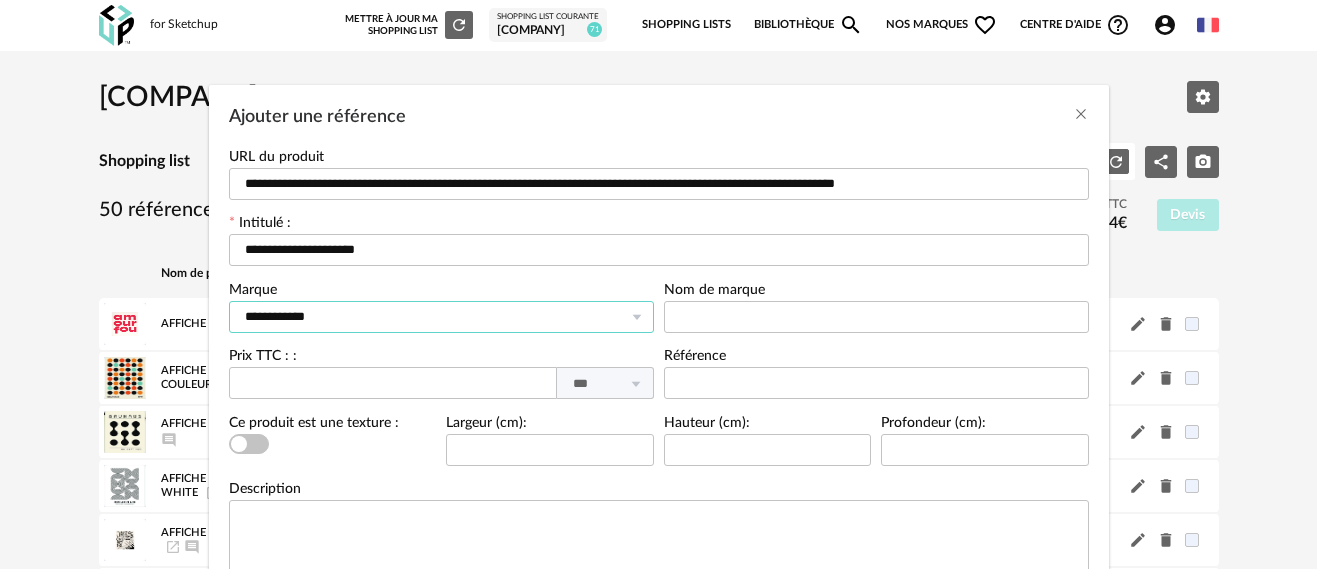 click on "**********" at bounding box center (441, 317) 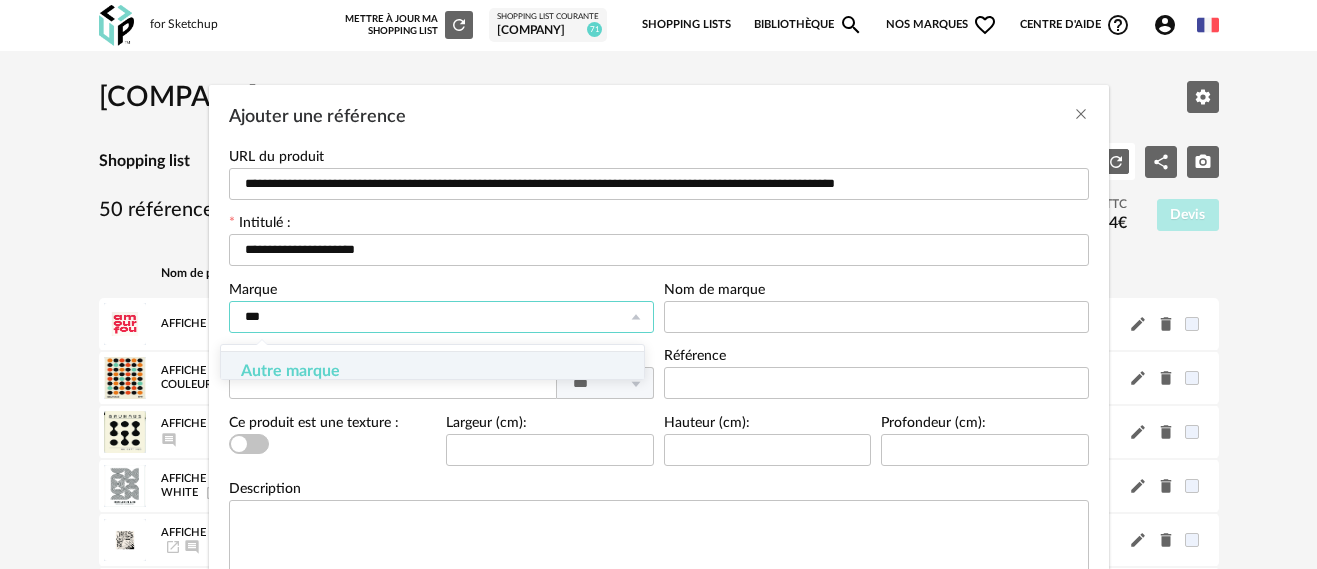 click on "Autre marque" at bounding box center [290, 371] 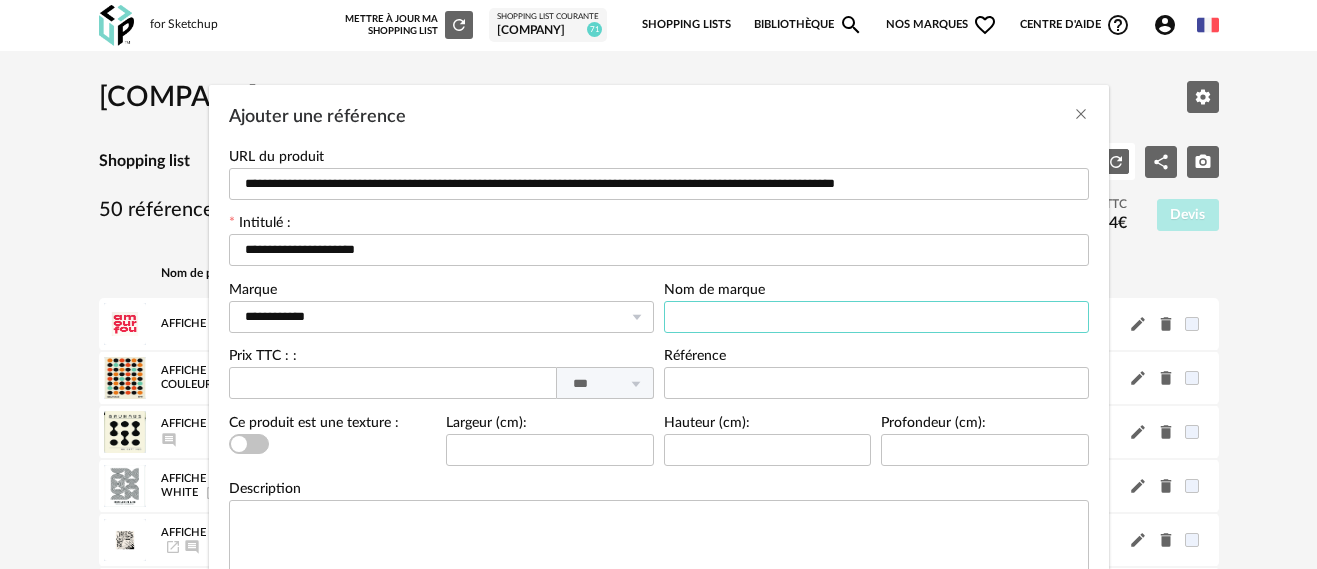 click at bounding box center (876, 317) 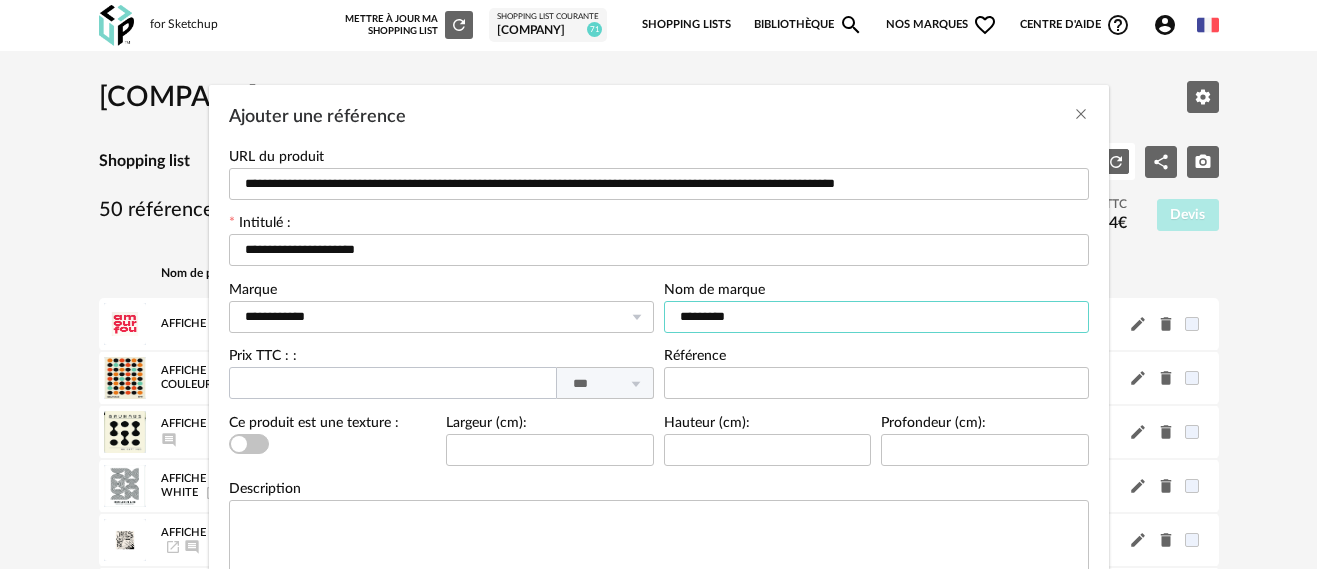type on "*********" 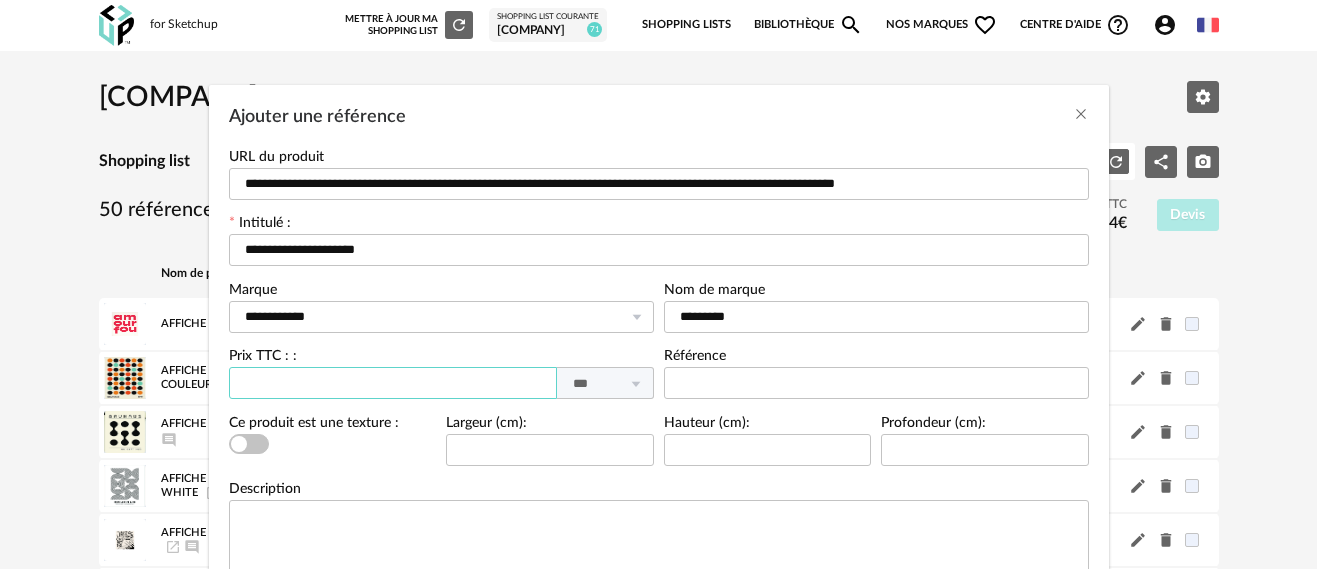 click at bounding box center [393, 383] 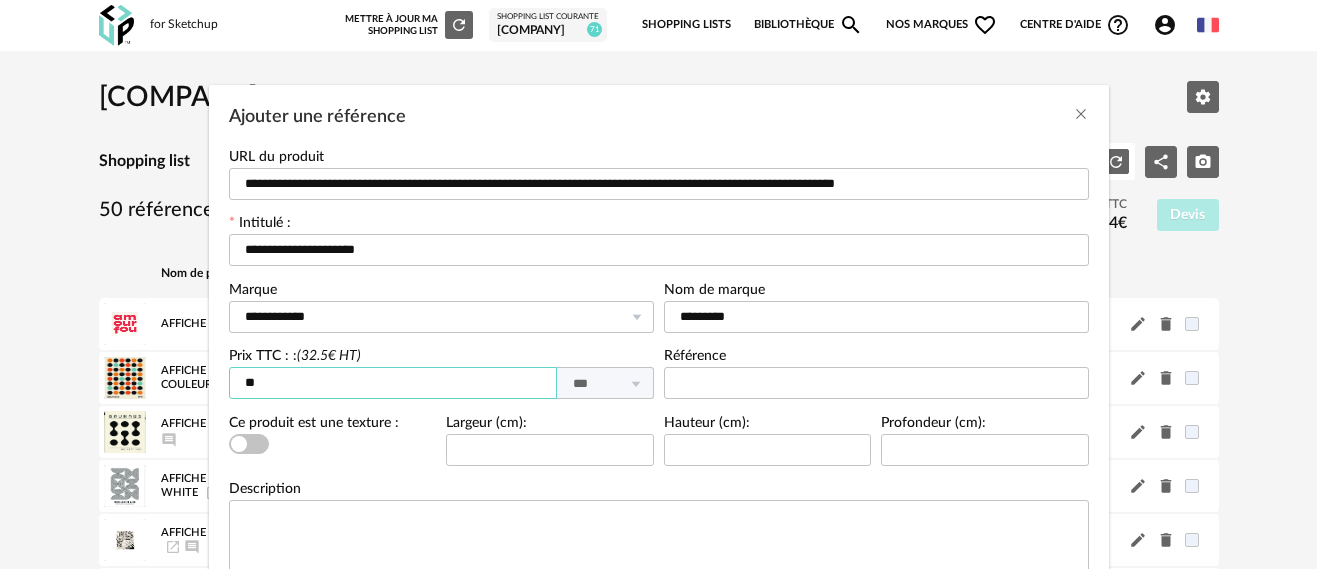 scroll, scrollTop: 100, scrollLeft: 0, axis: vertical 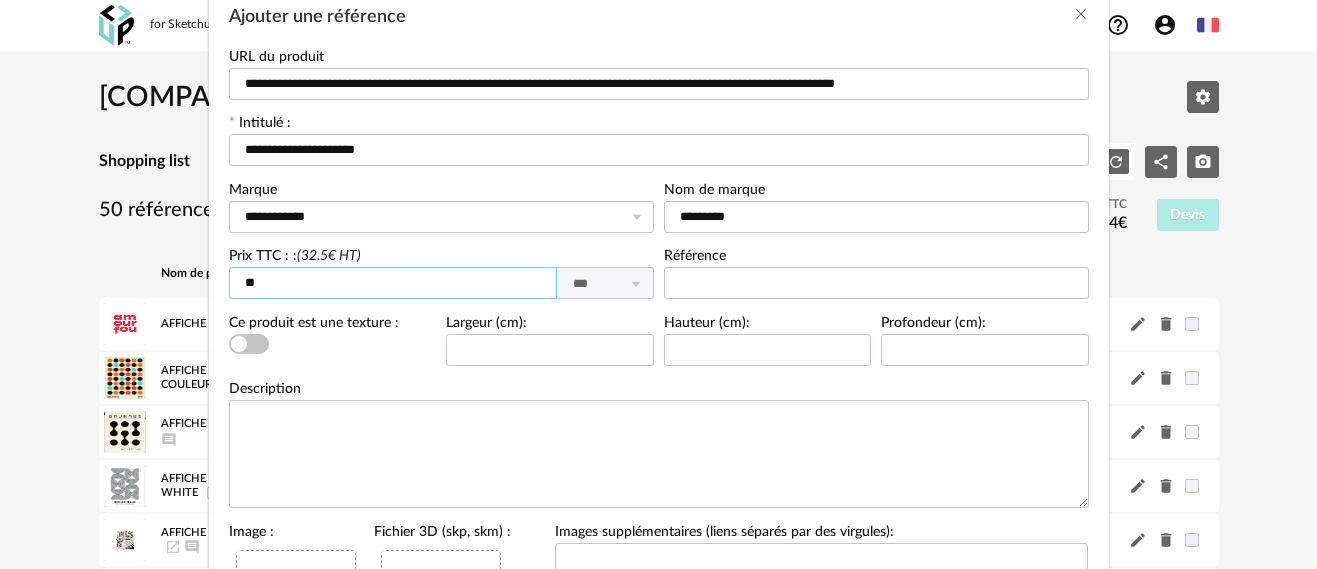 type on "**" 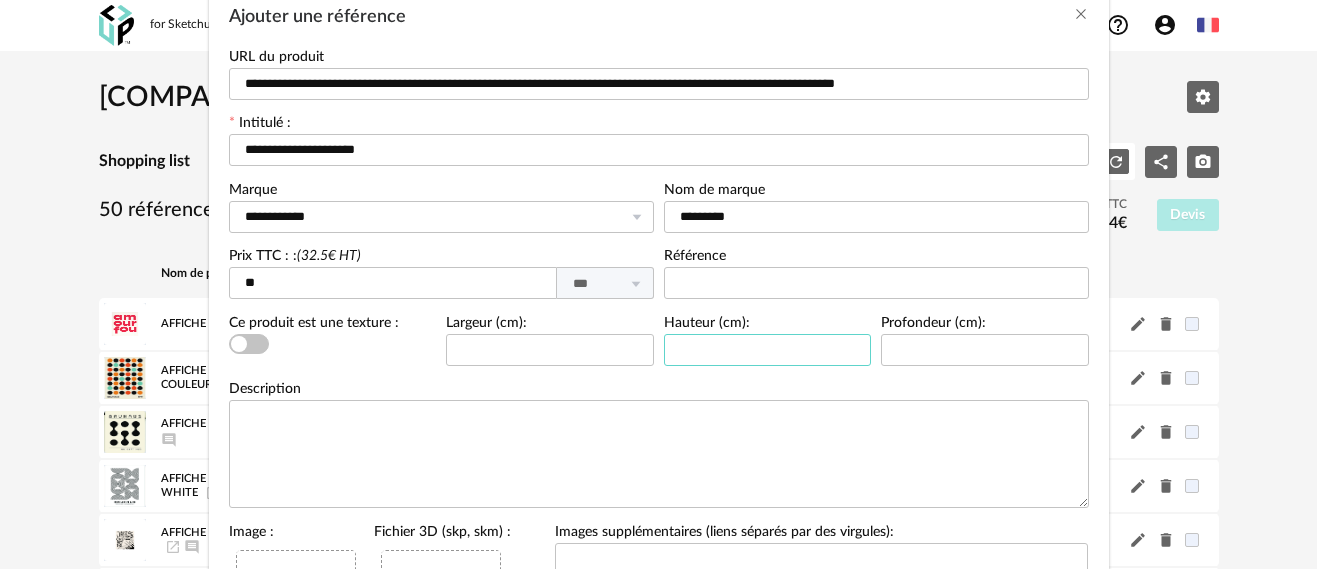 click at bounding box center [768, 350] 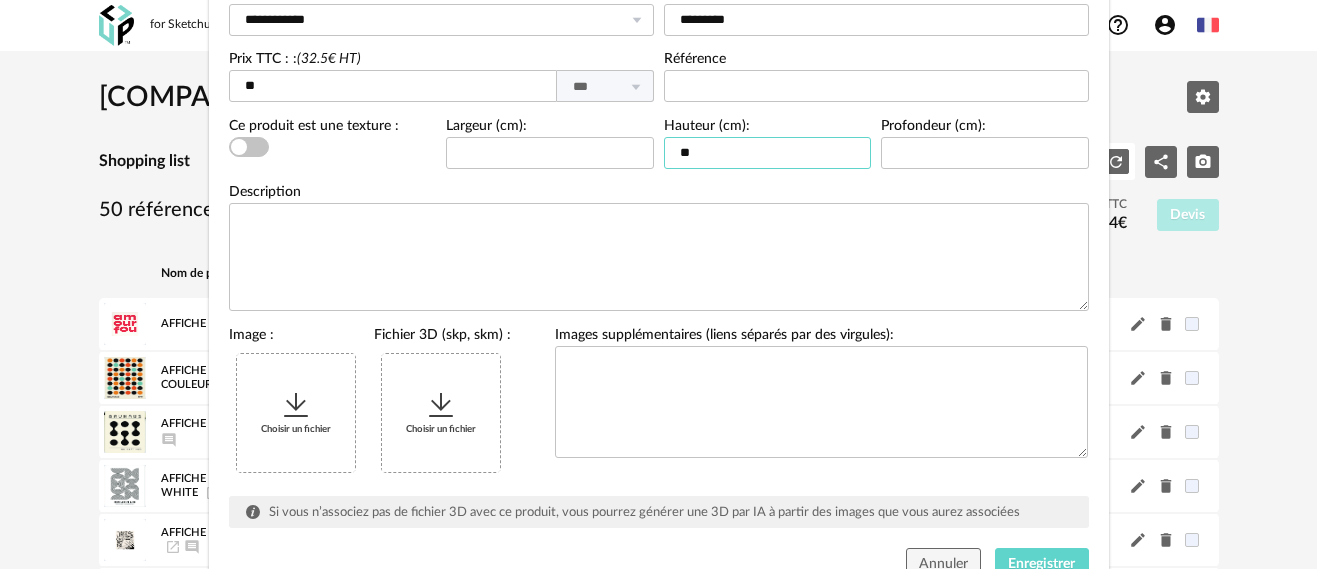 scroll, scrollTop: 300, scrollLeft: 0, axis: vertical 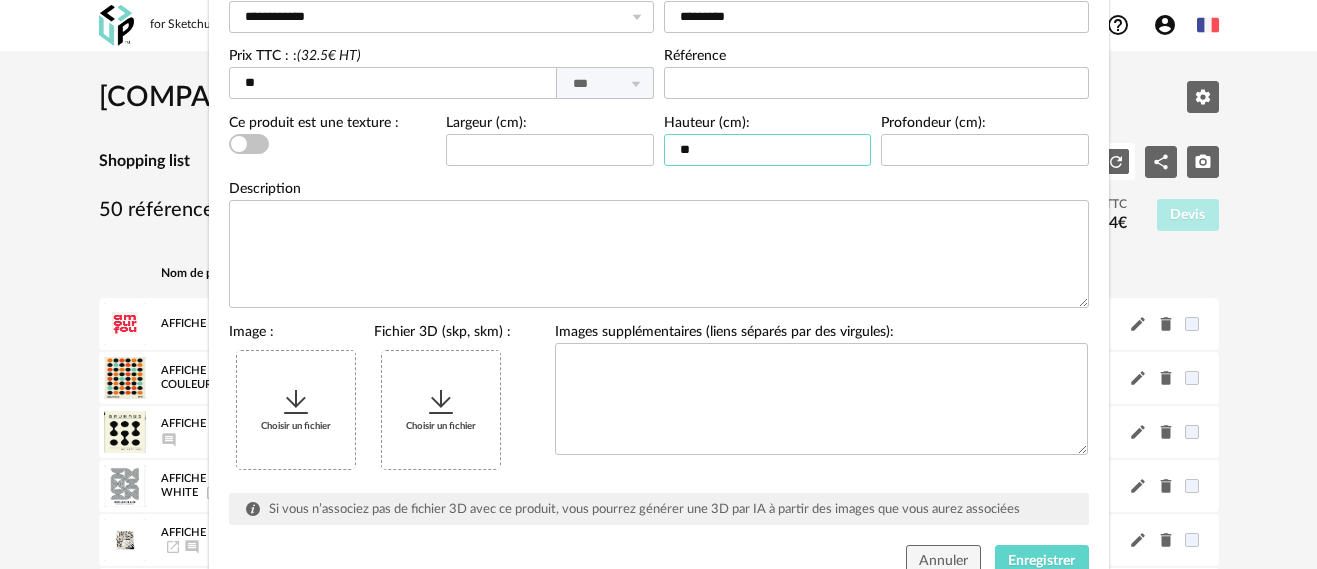 type on "**" 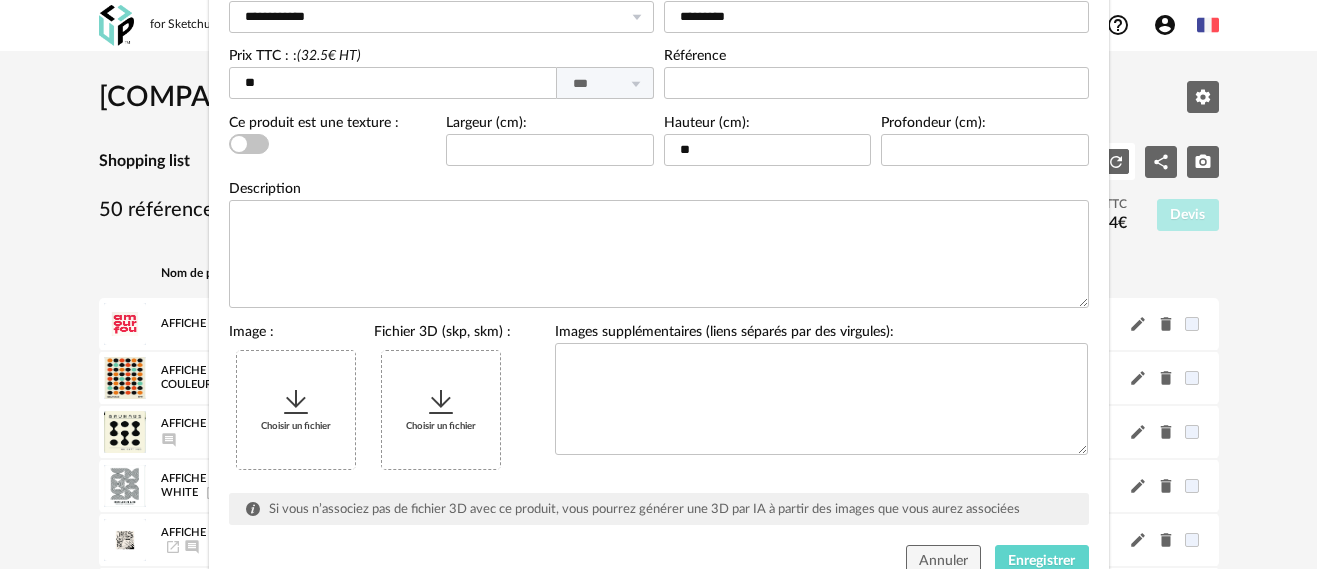 click at bounding box center (296, 402) 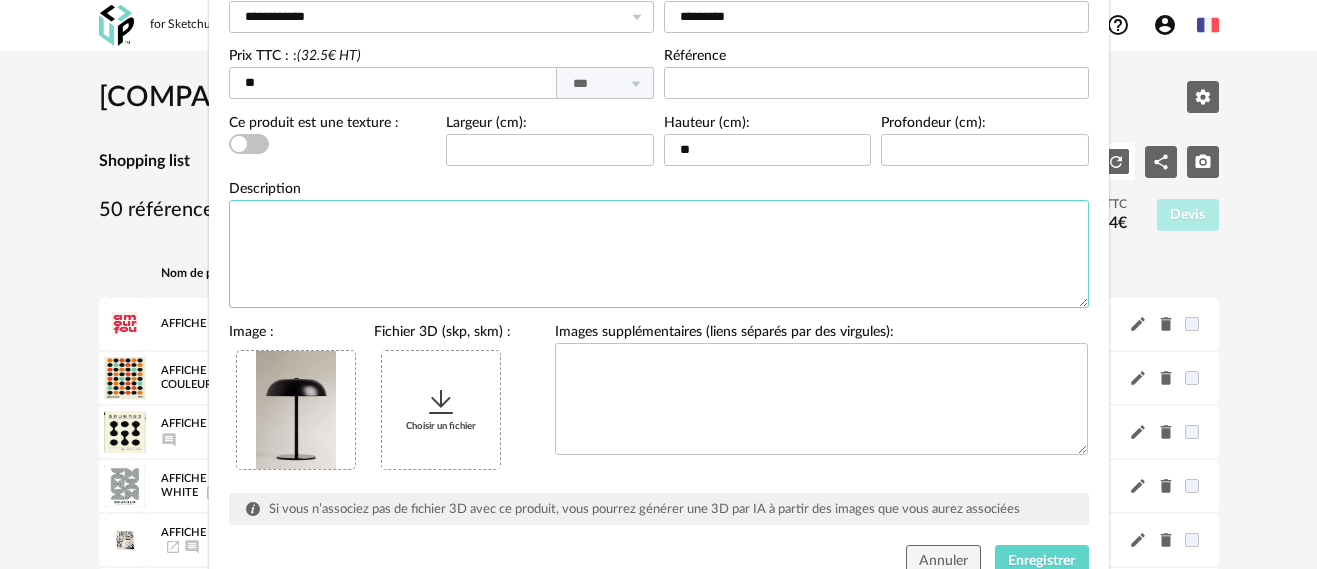 click at bounding box center (659, 254) 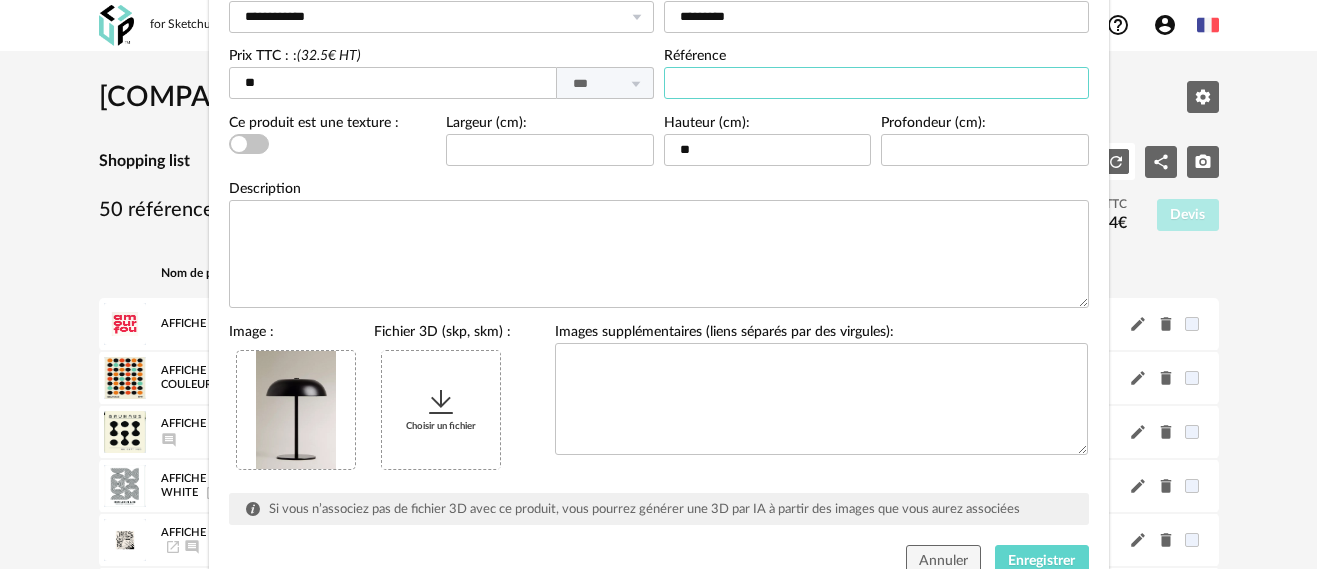 click at bounding box center (876, 83) 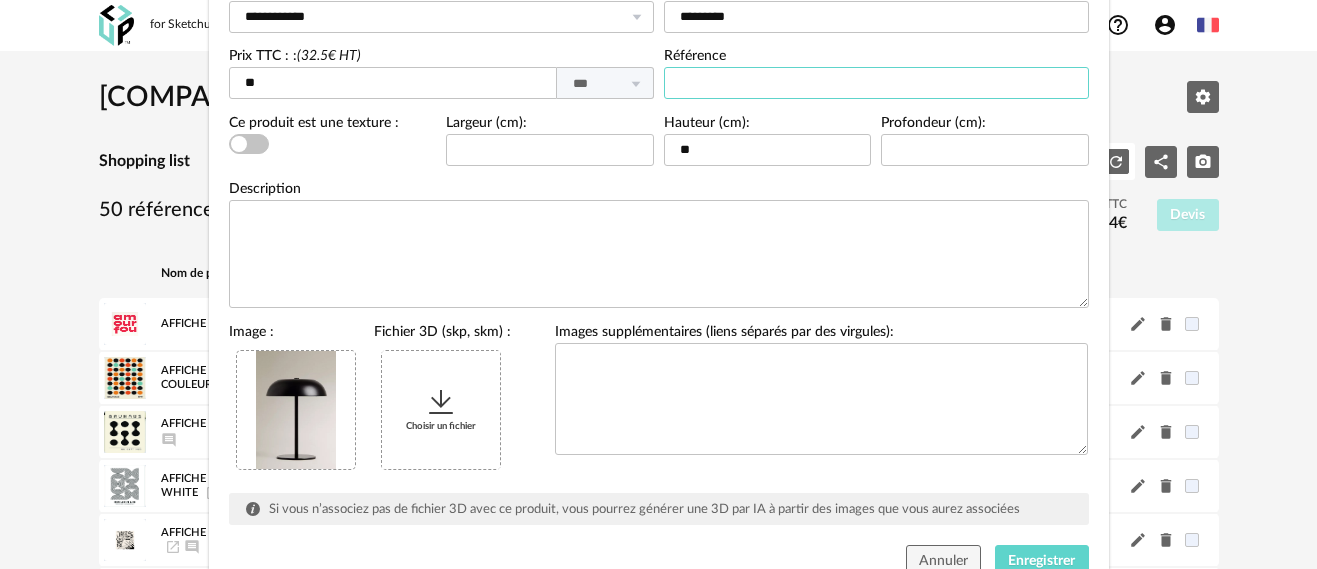 paste on "********" 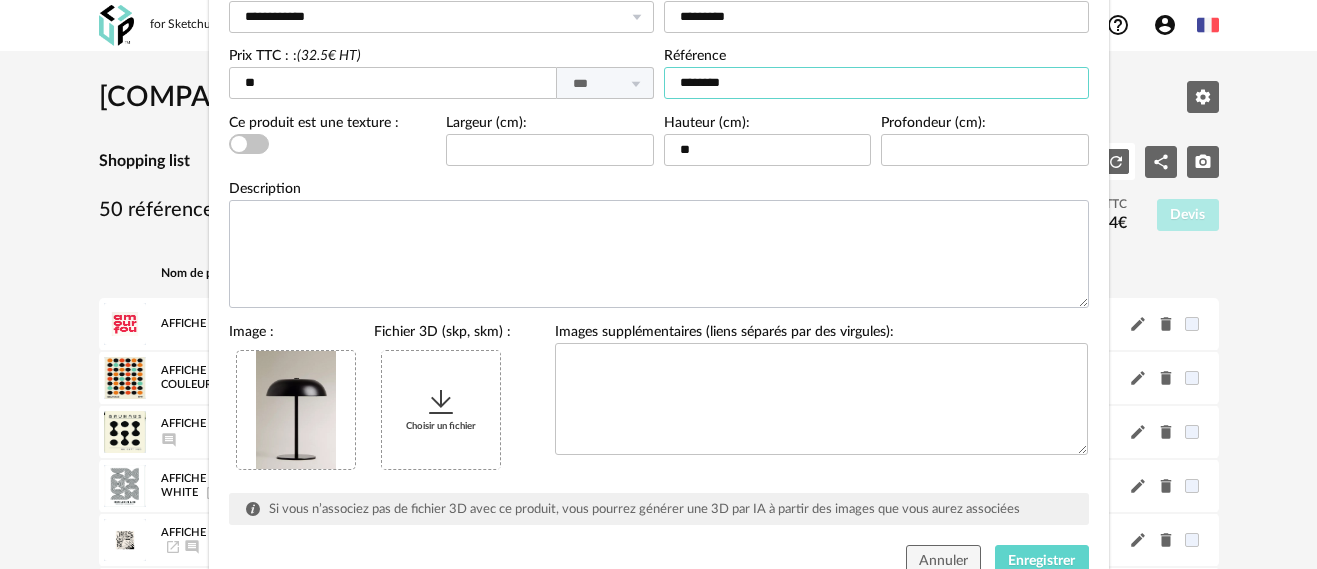 type on "********" 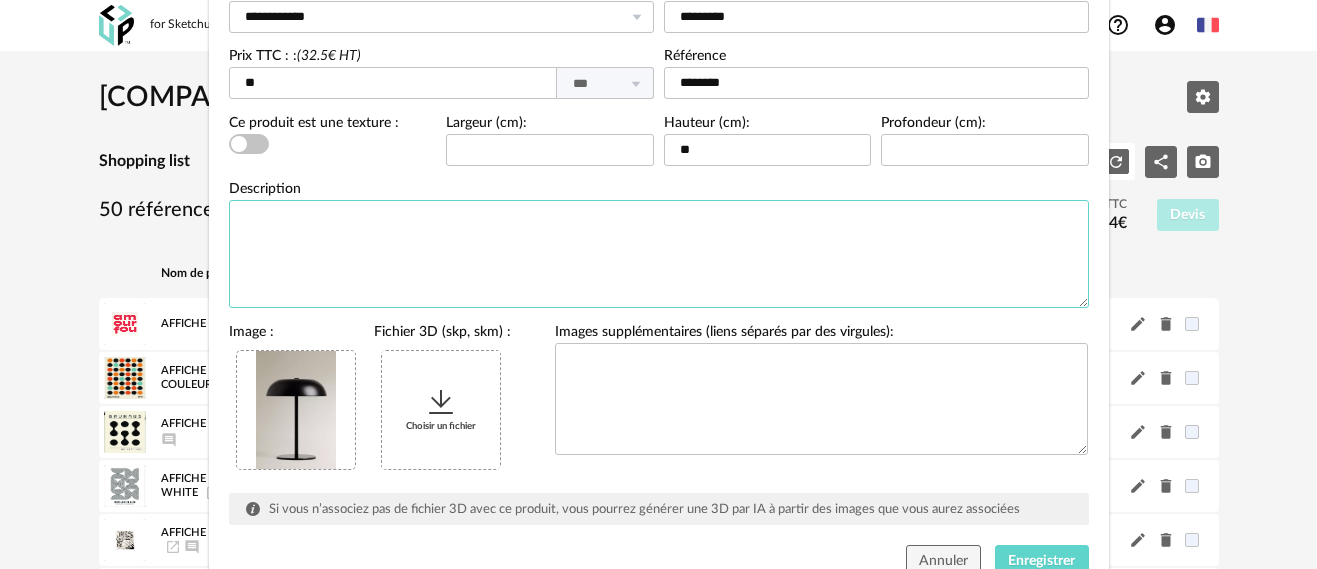 click at bounding box center (659, 254) 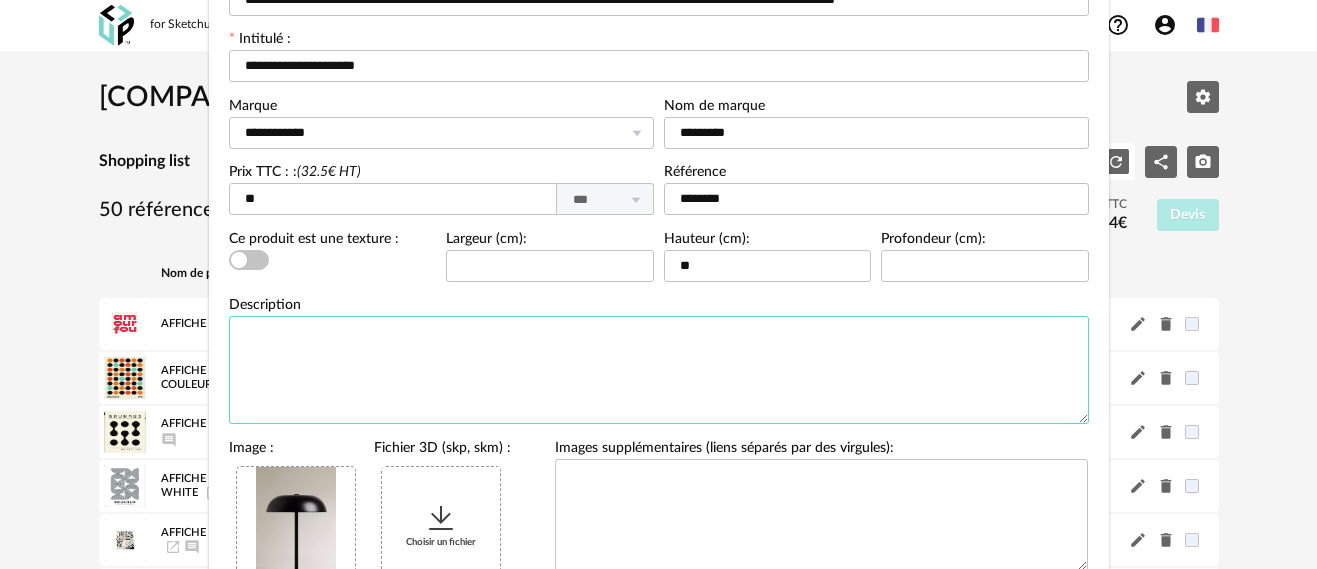 scroll, scrollTop: 0, scrollLeft: 0, axis: both 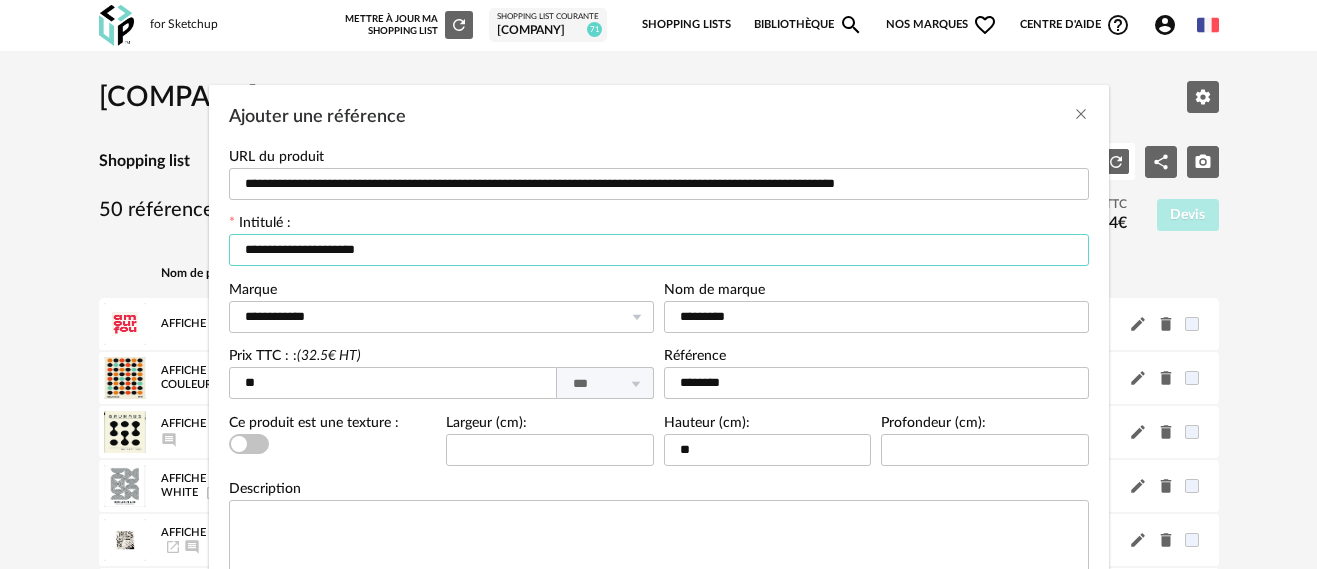 click on "**********" at bounding box center [659, 250] 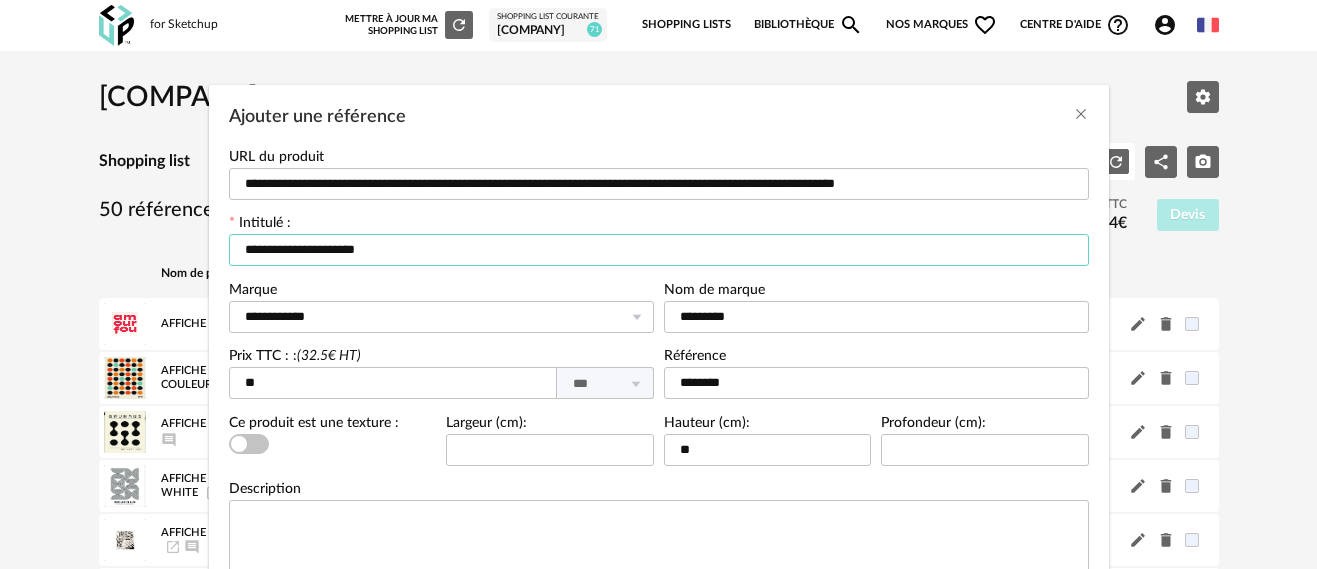 click on "**********" at bounding box center (659, 250) 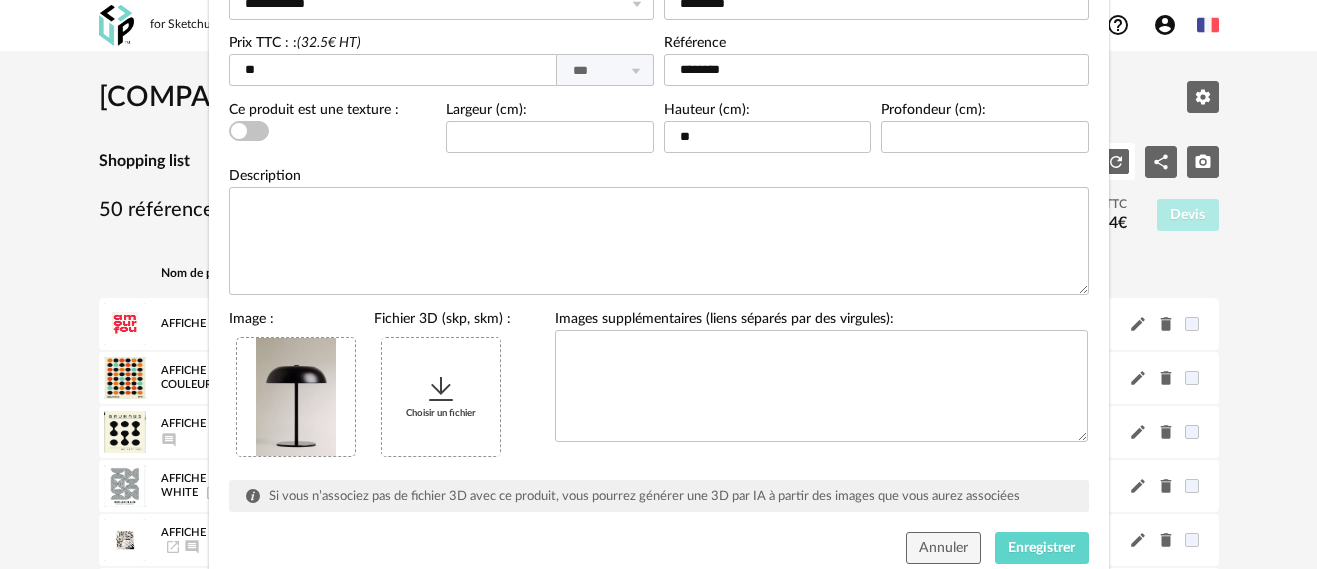 scroll, scrollTop: 378, scrollLeft: 0, axis: vertical 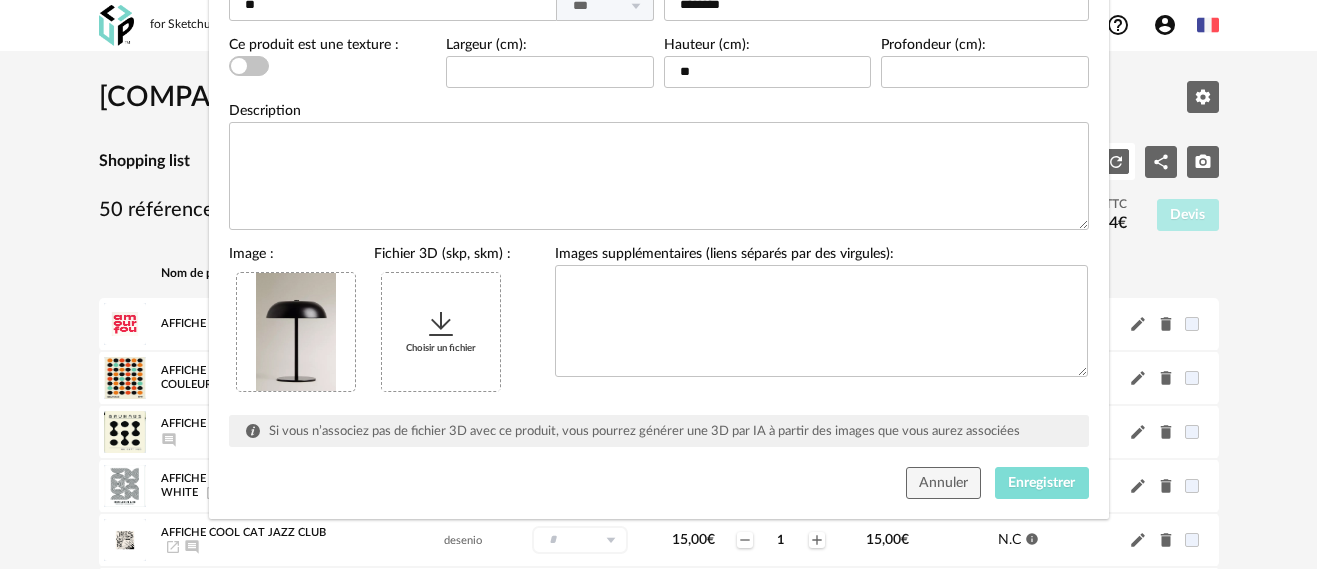 type on "**********" 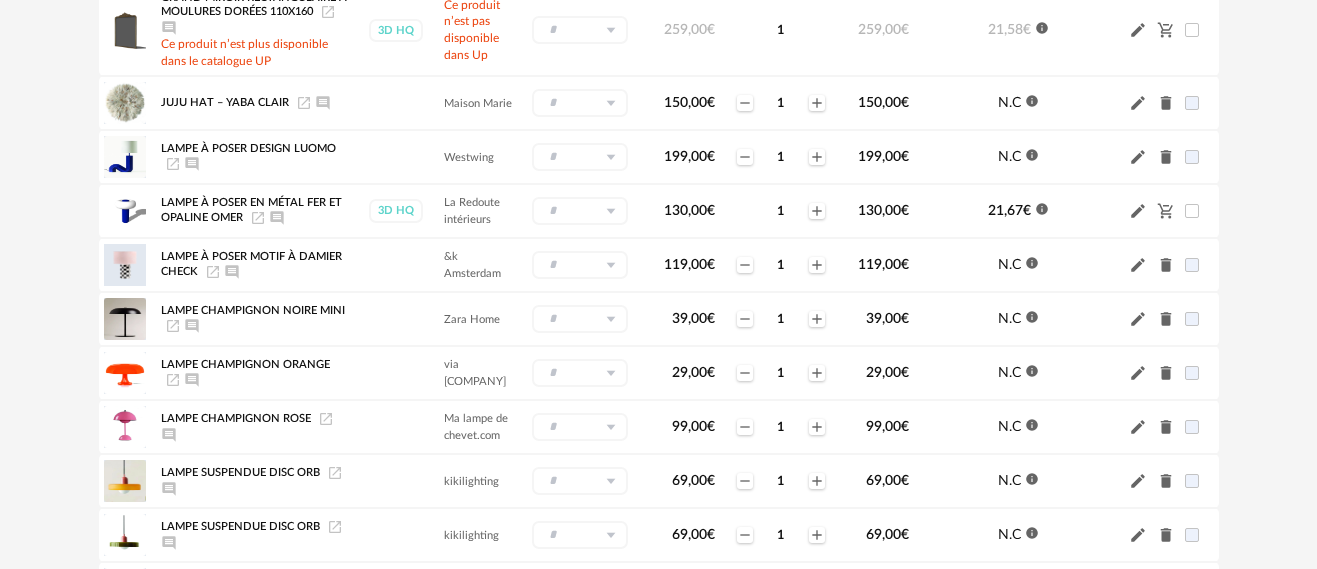 scroll, scrollTop: 1900, scrollLeft: 0, axis: vertical 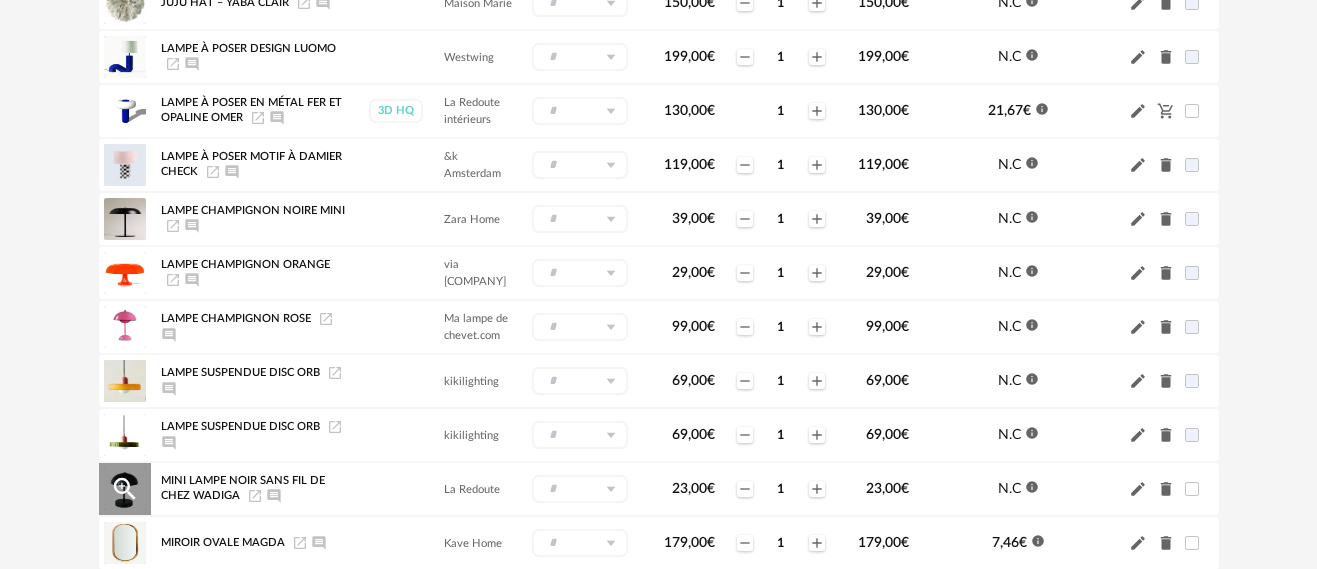 click on "N.C   Information icon" at bounding box center (1019, 489) 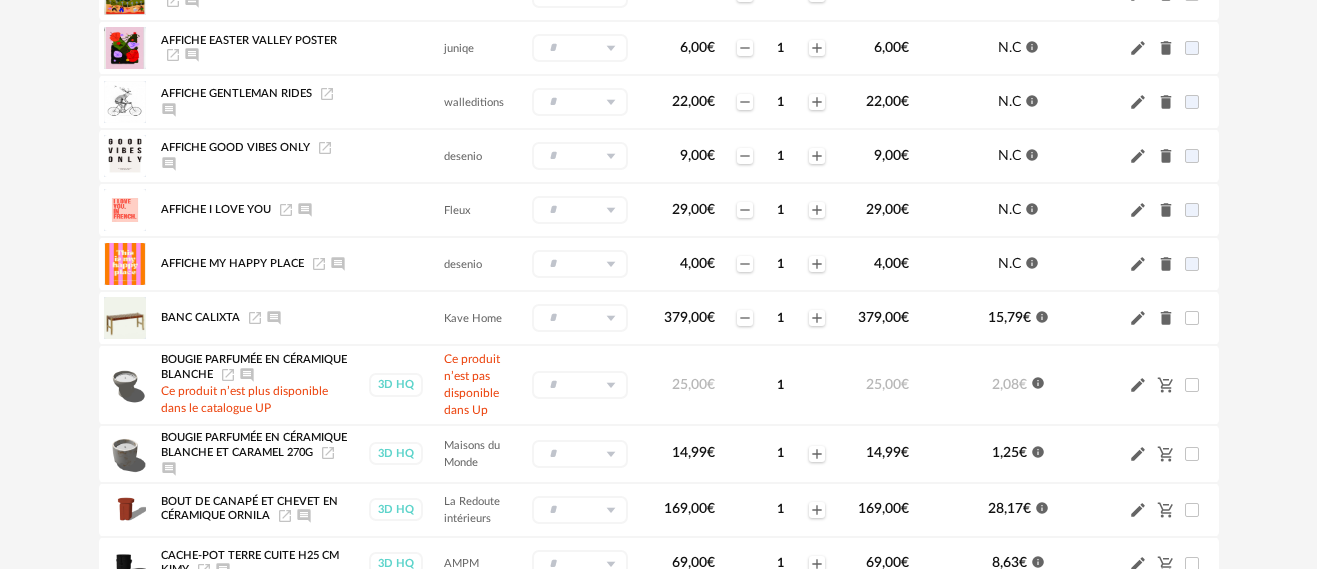 scroll, scrollTop: 0, scrollLeft: 0, axis: both 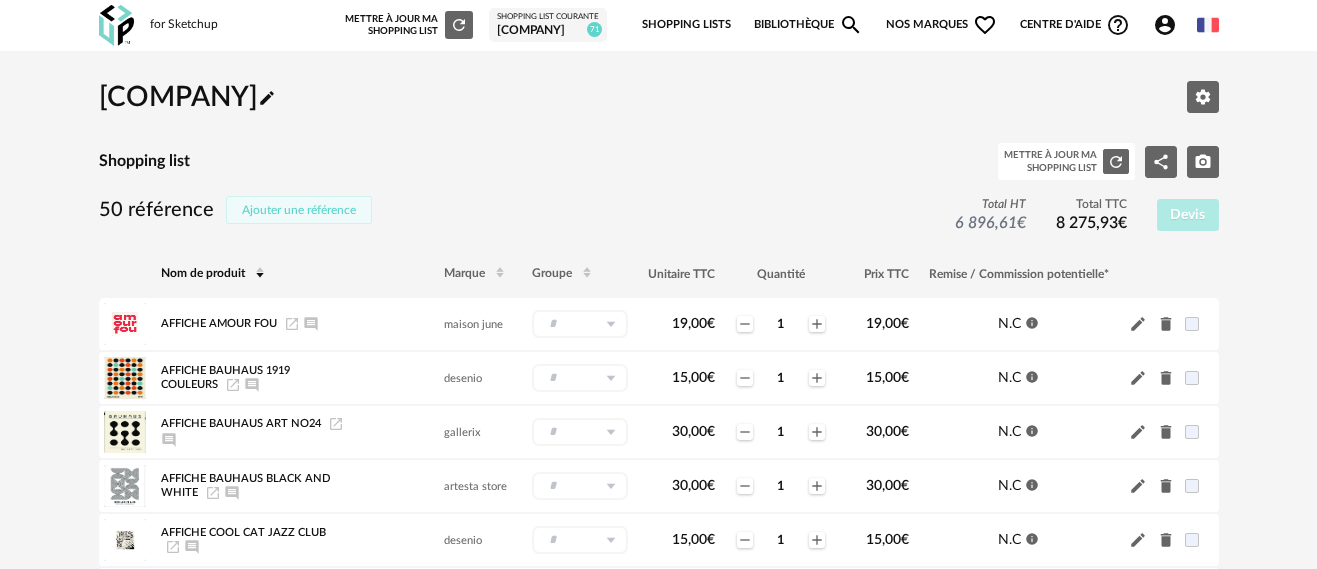 click on "Ajouter une référence" at bounding box center (299, 210) 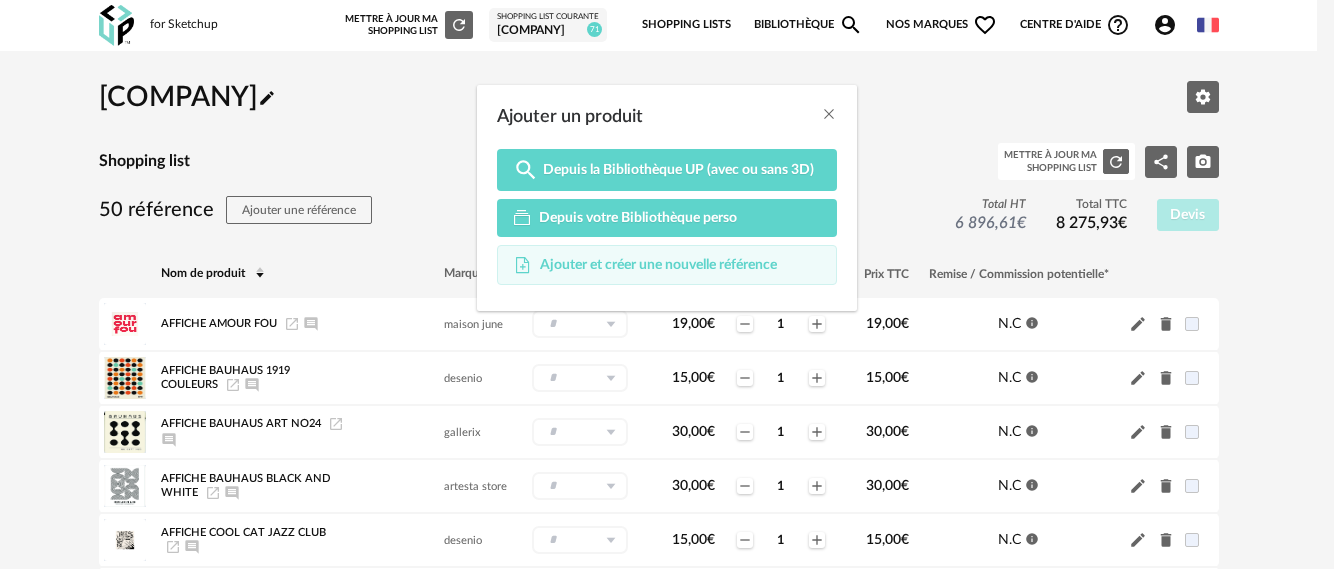 click on "Ajouter et créer une nouvelle référence" at bounding box center [658, 265] 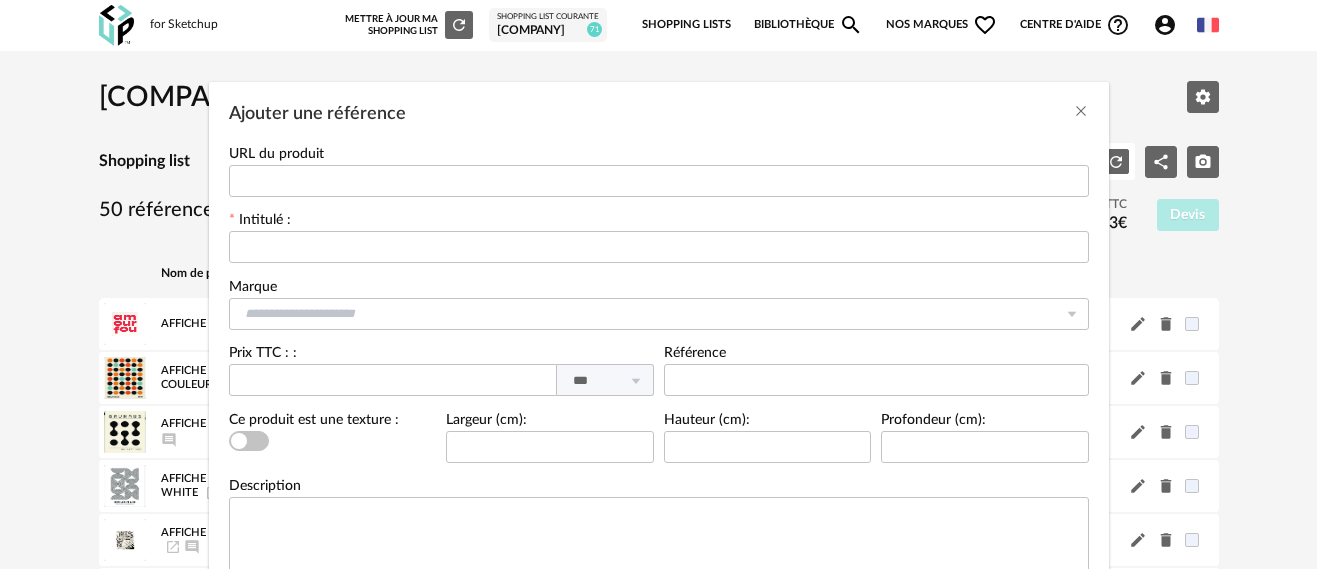 scroll, scrollTop: 0, scrollLeft: 0, axis: both 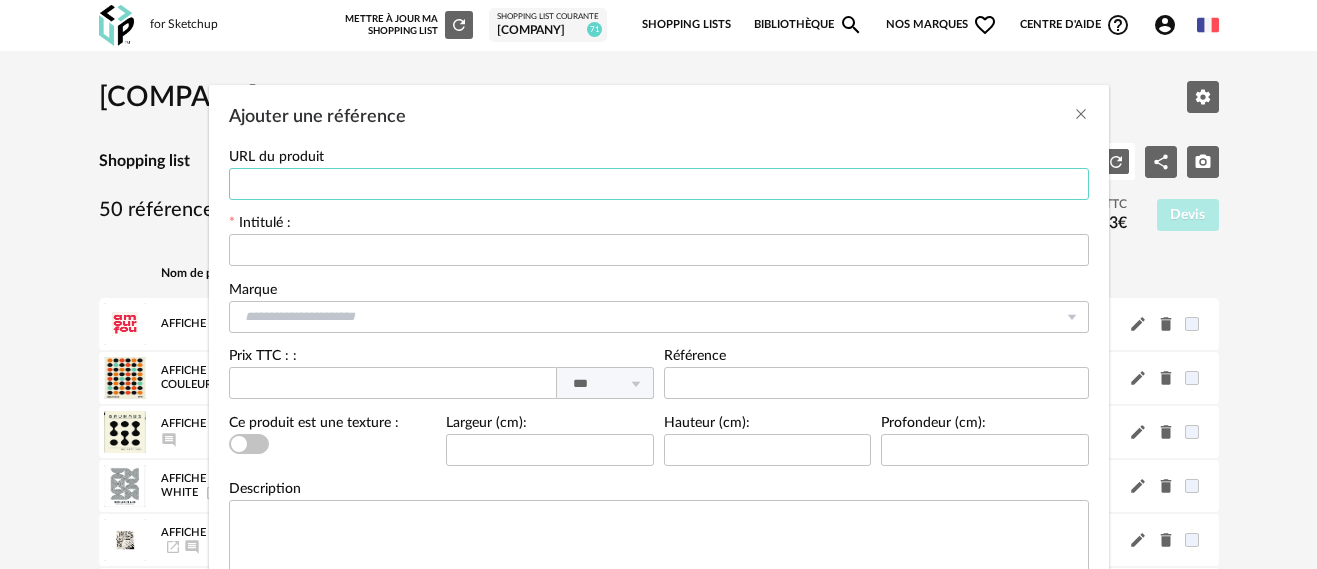 click at bounding box center (659, 184) 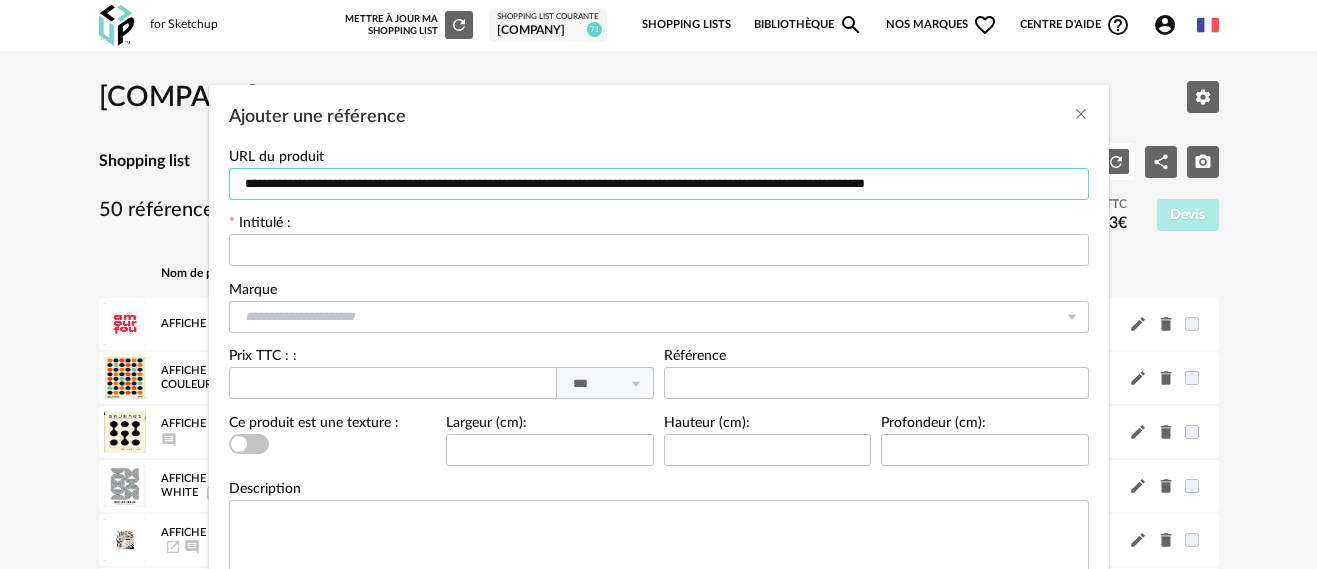 type on "**********" 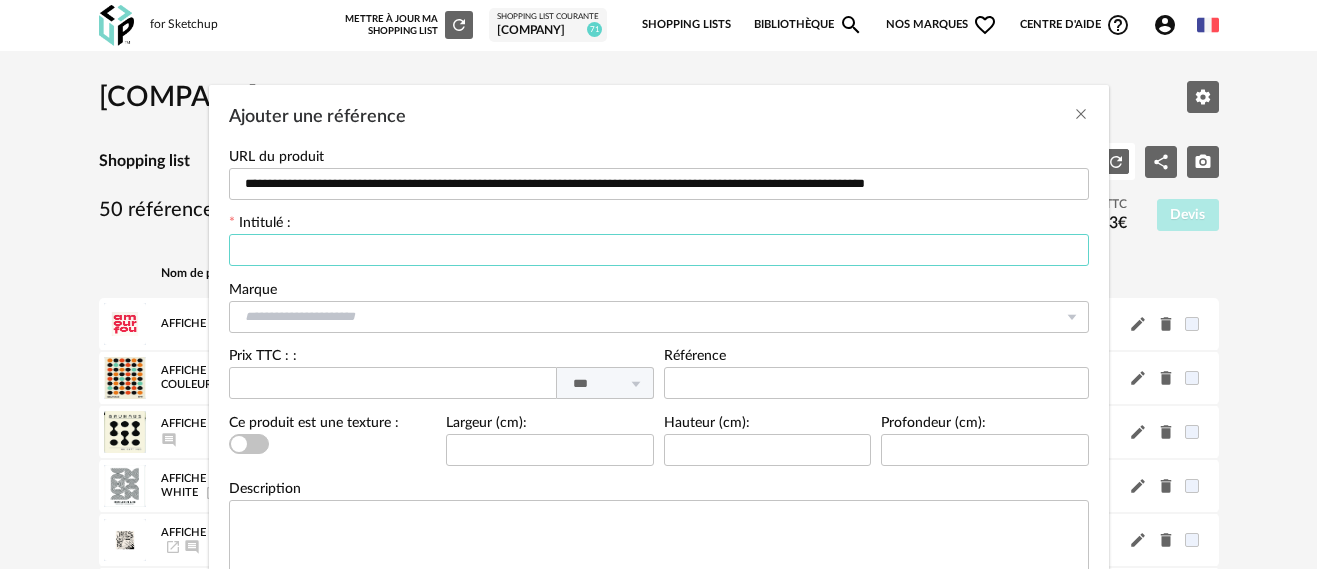 click at bounding box center (659, 250) 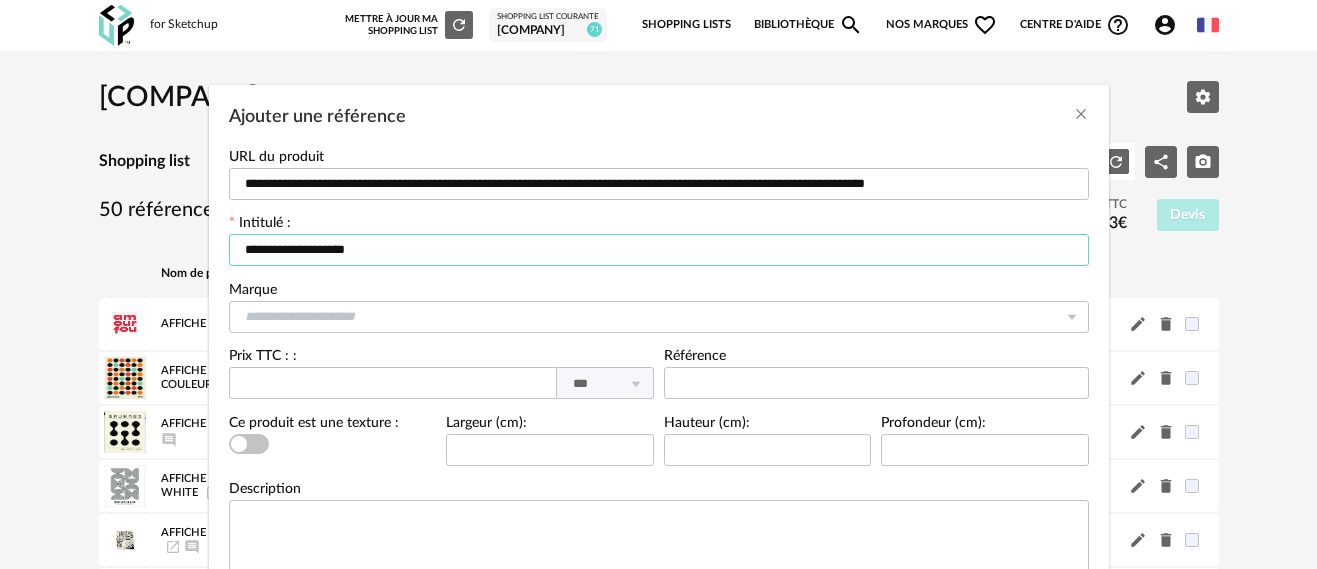 type on "**********" 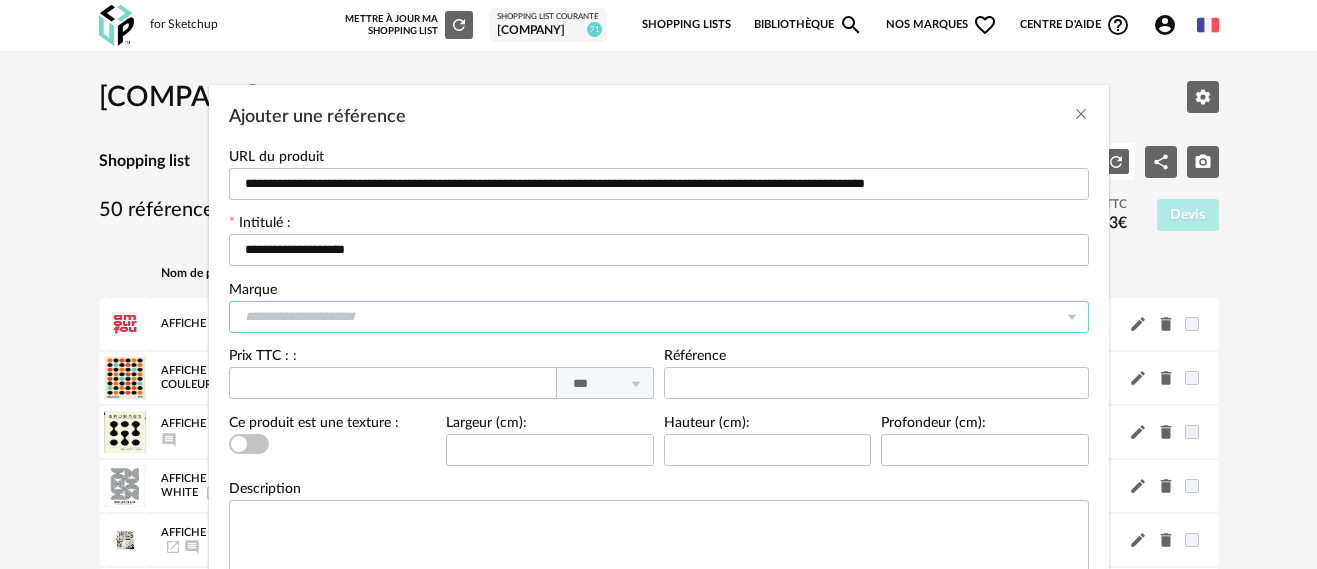 click at bounding box center (659, 317) 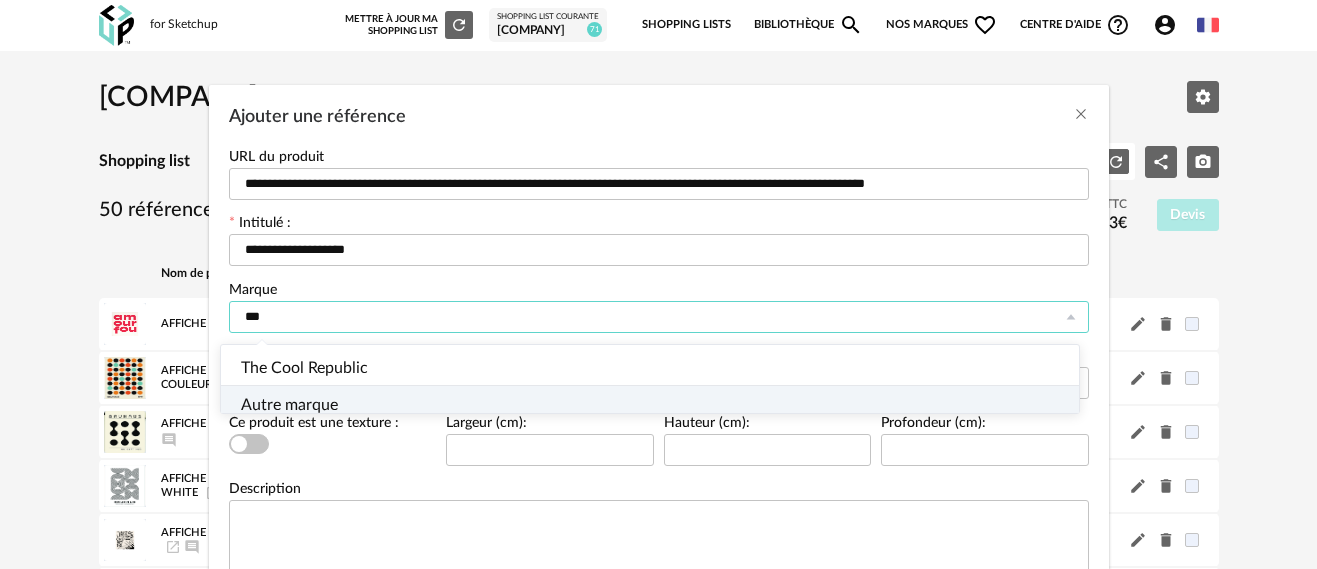 click on "Autre marque" at bounding box center [658, 404] 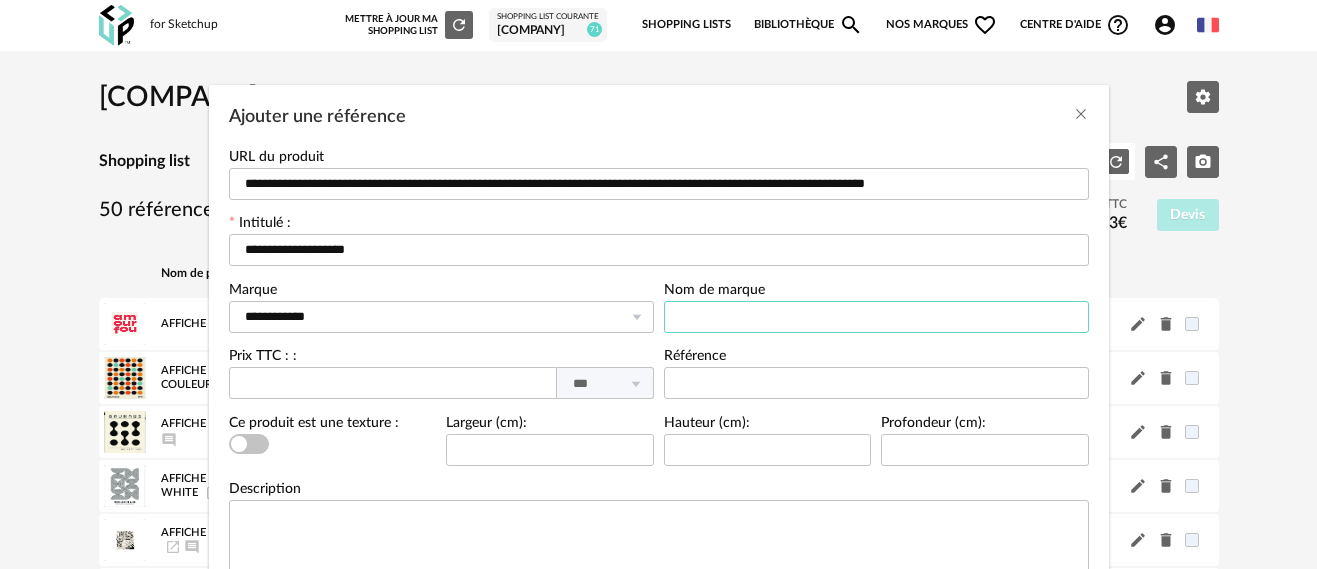 click at bounding box center (876, 317) 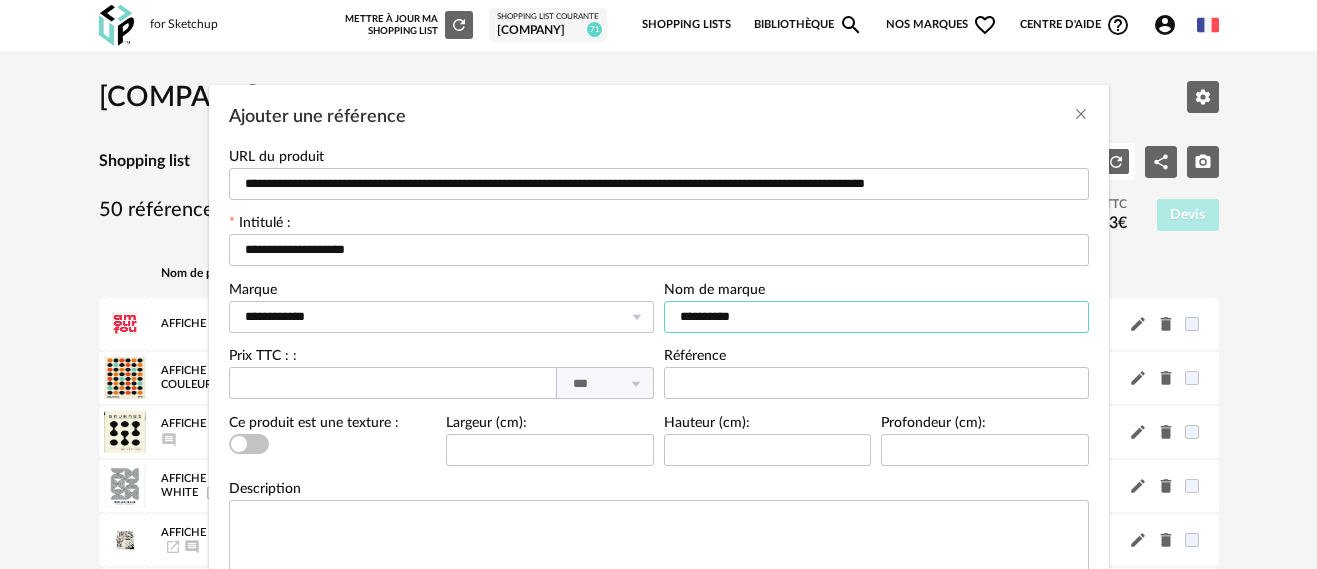 click on "**********" at bounding box center (876, 317) 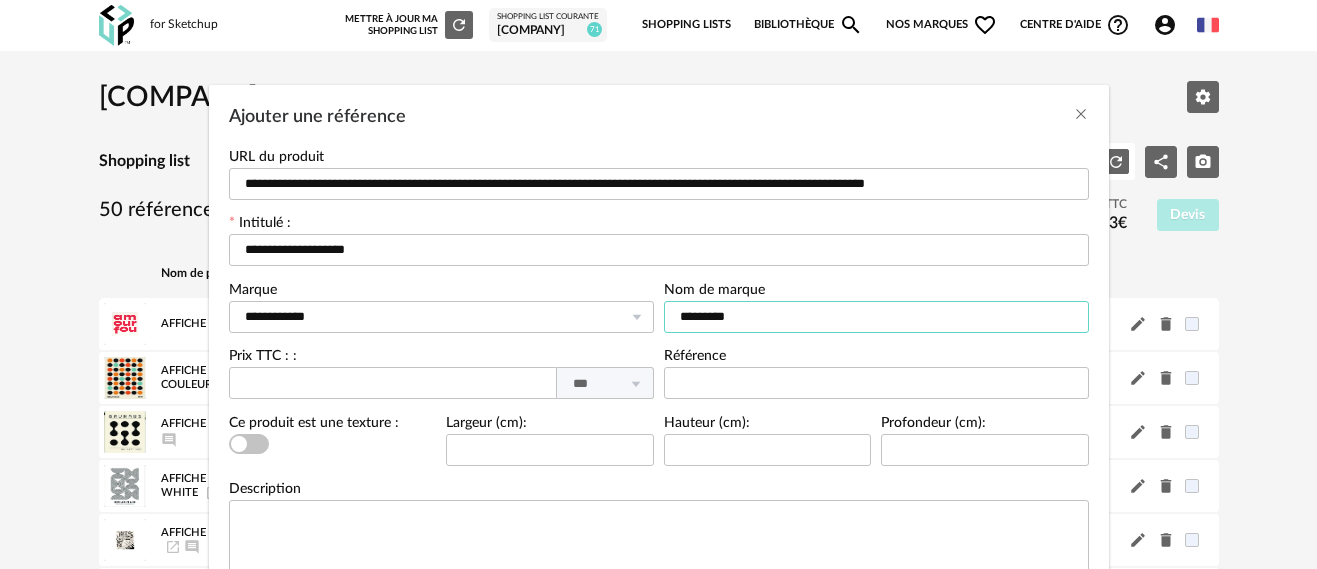 click on "*********" at bounding box center [876, 317] 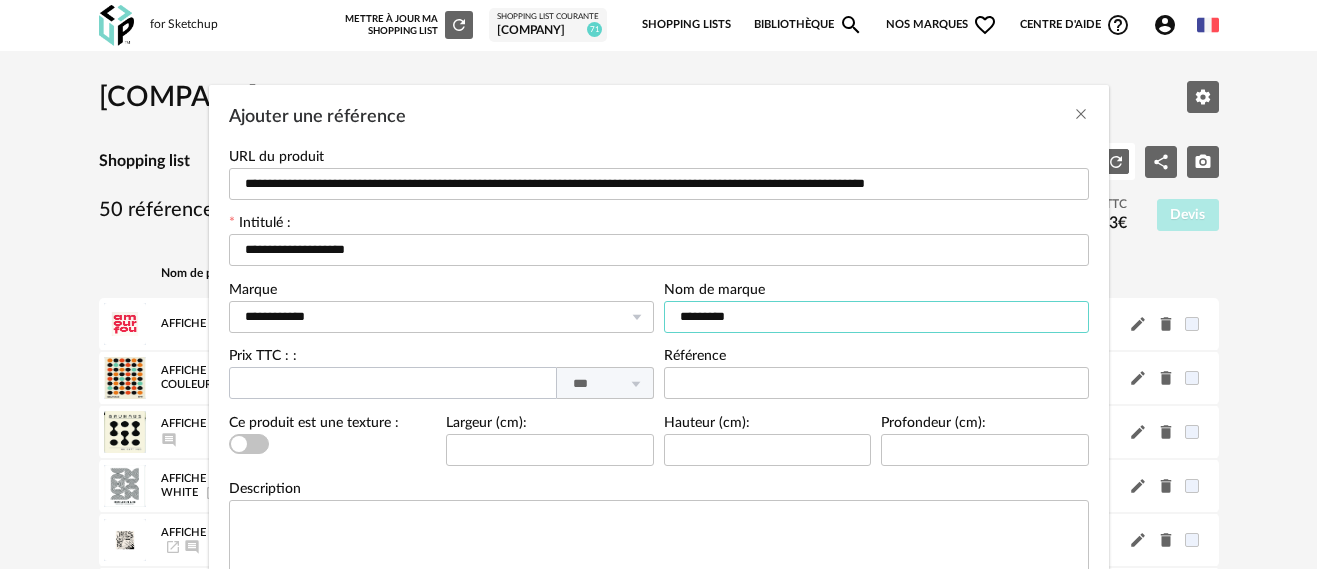 type on "*********" 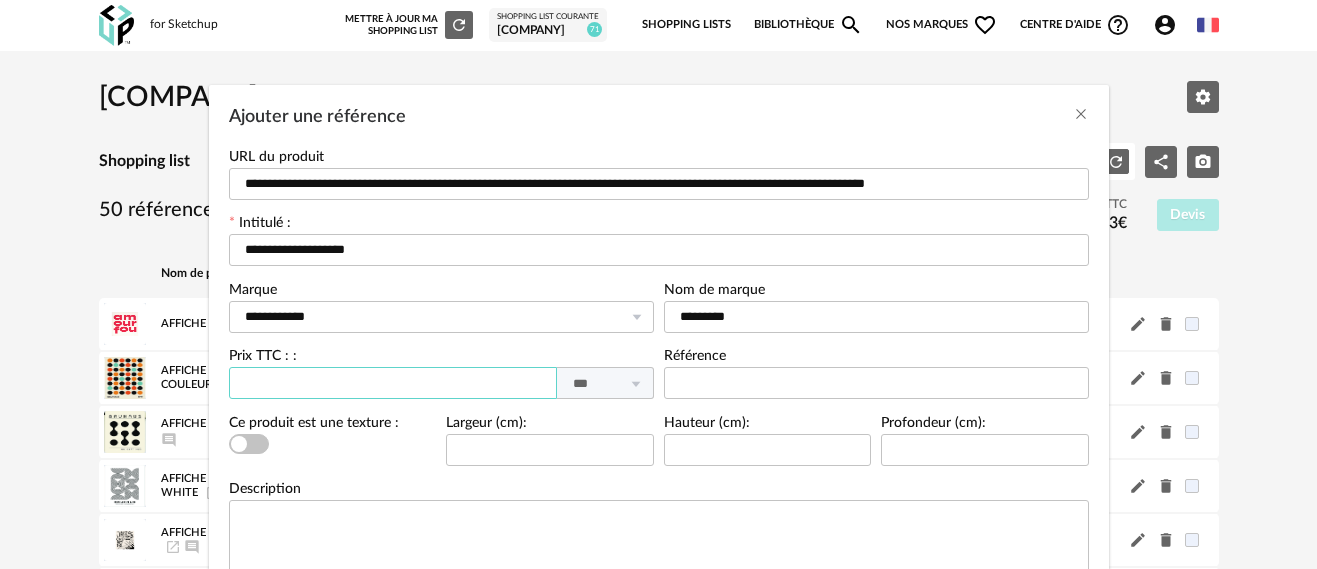 click at bounding box center (393, 383) 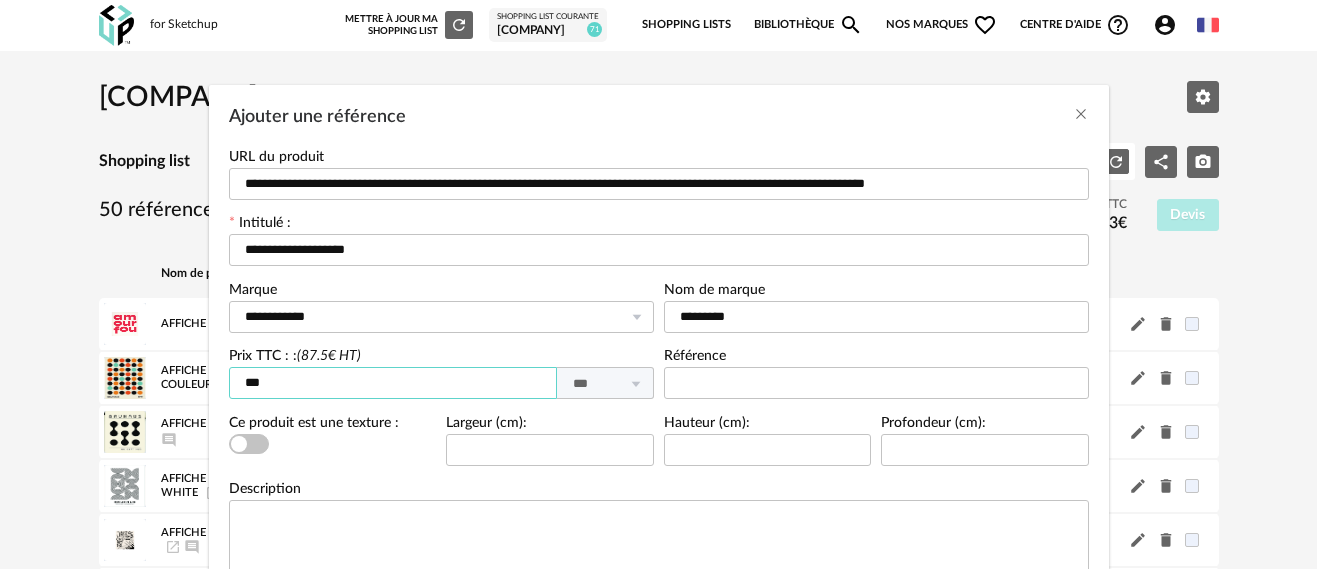 click on "***" at bounding box center [393, 383] 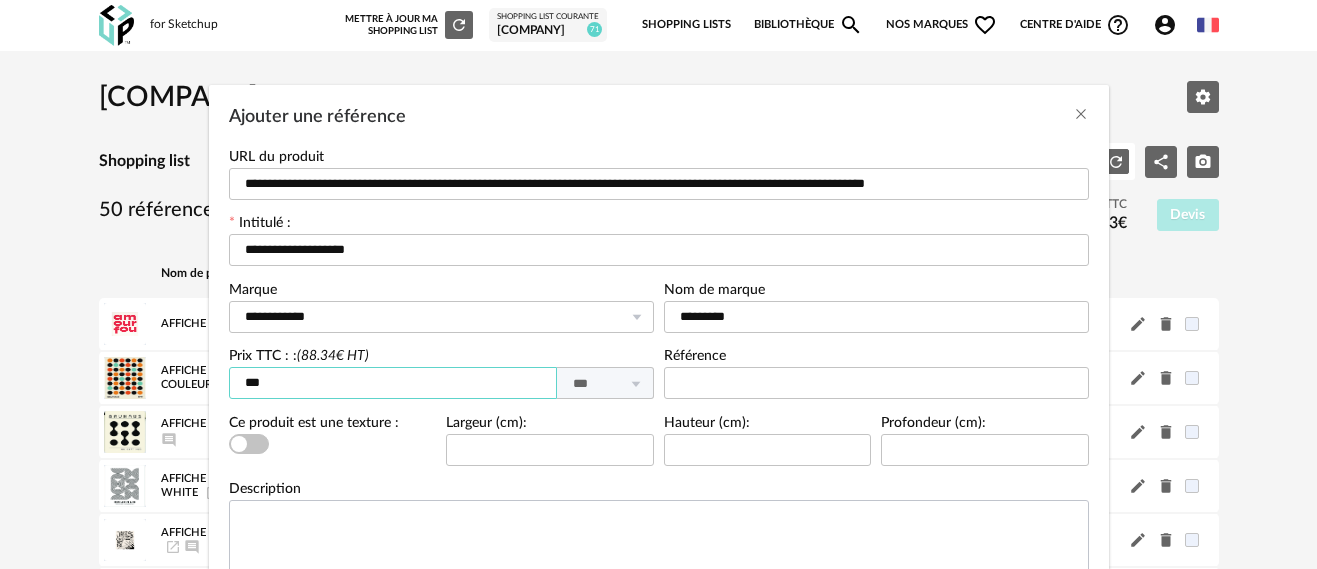type on "***" 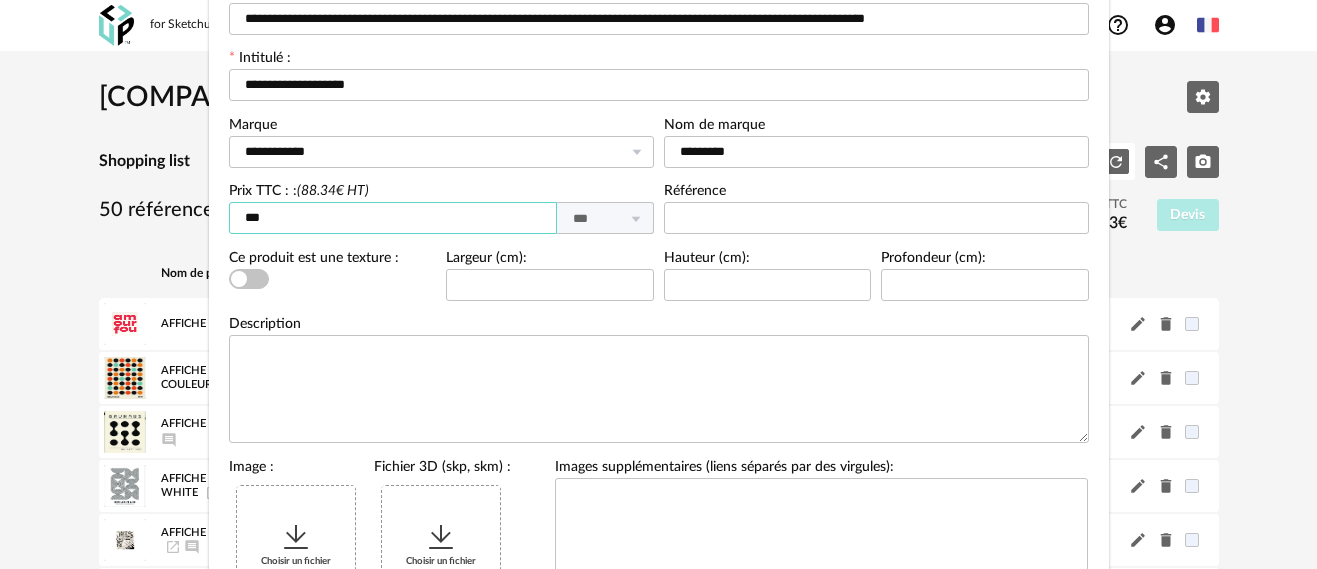 scroll, scrollTop: 200, scrollLeft: 0, axis: vertical 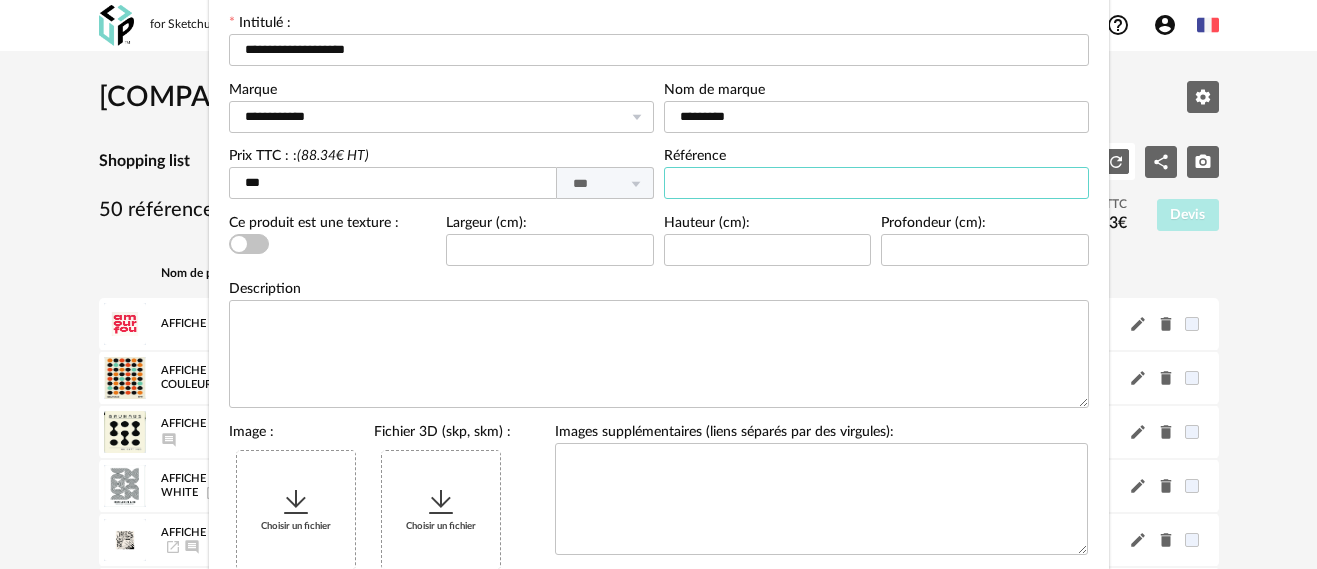 click at bounding box center [876, 183] 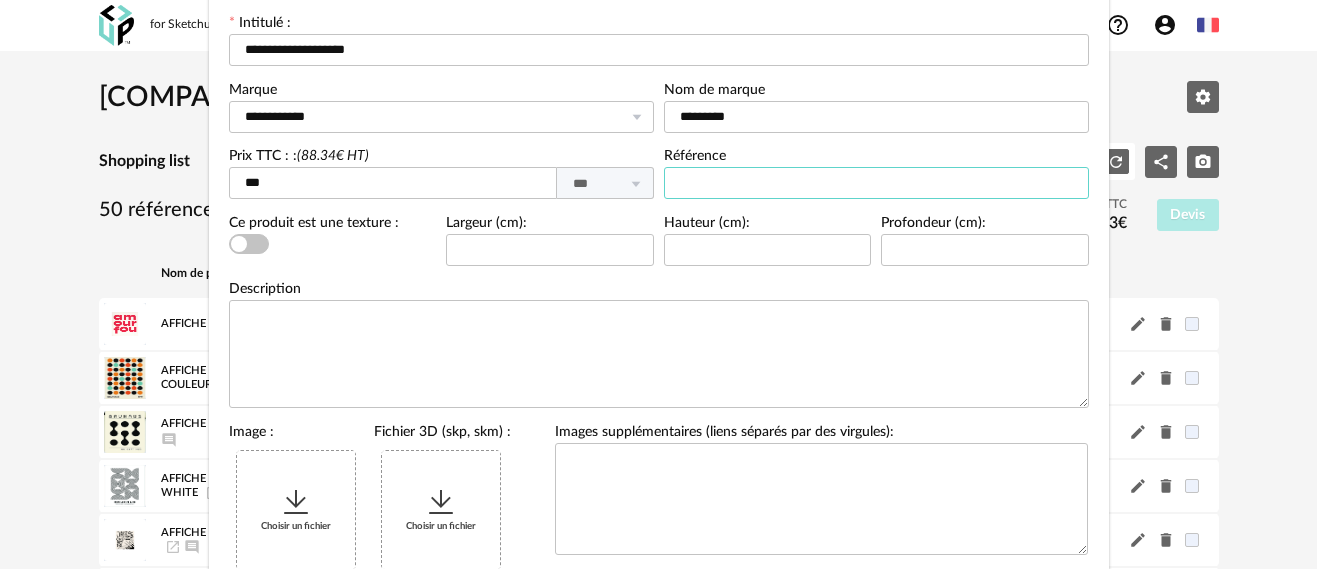 paste on "**********" 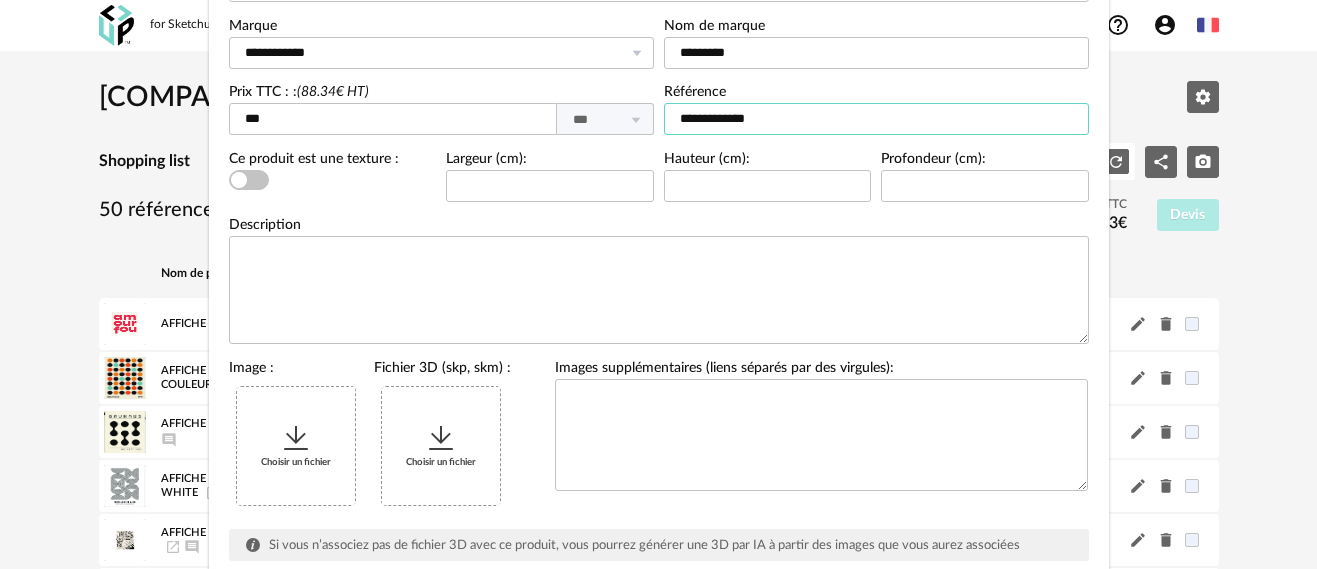 scroll, scrollTop: 300, scrollLeft: 0, axis: vertical 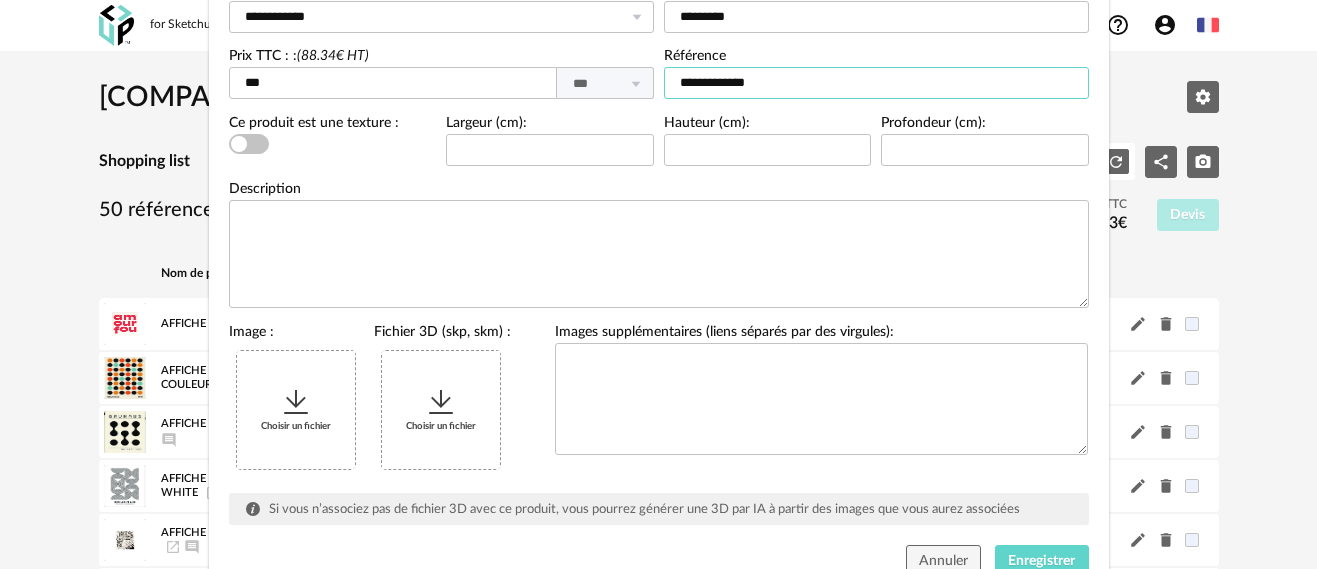 type on "**********" 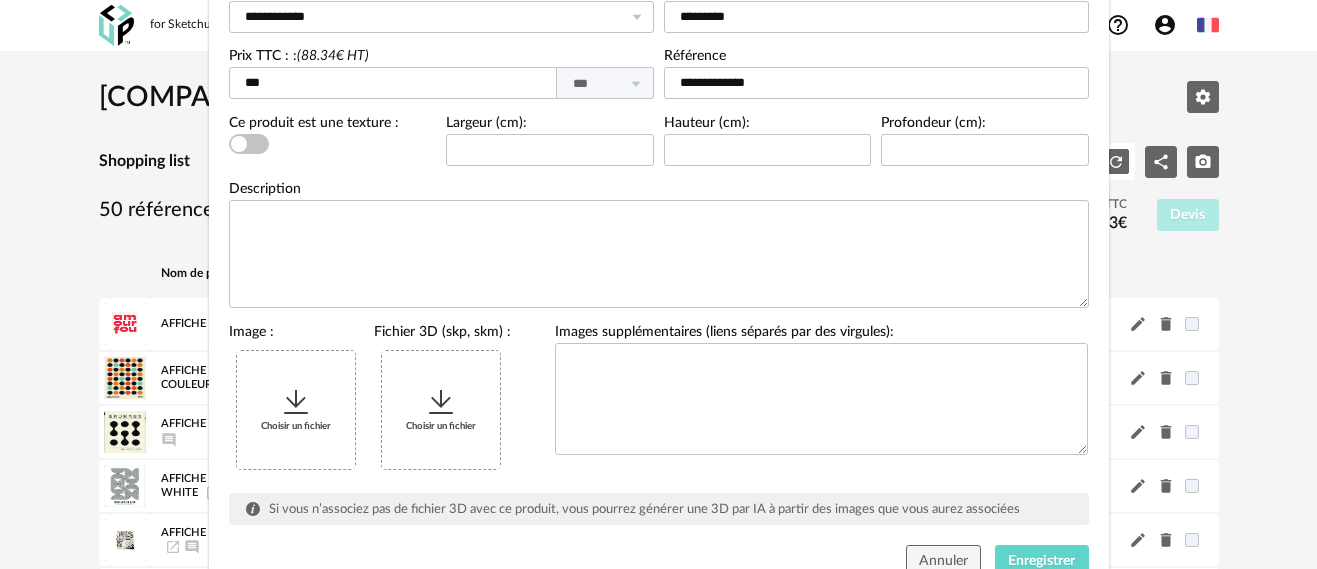 click at bounding box center (296, 402) 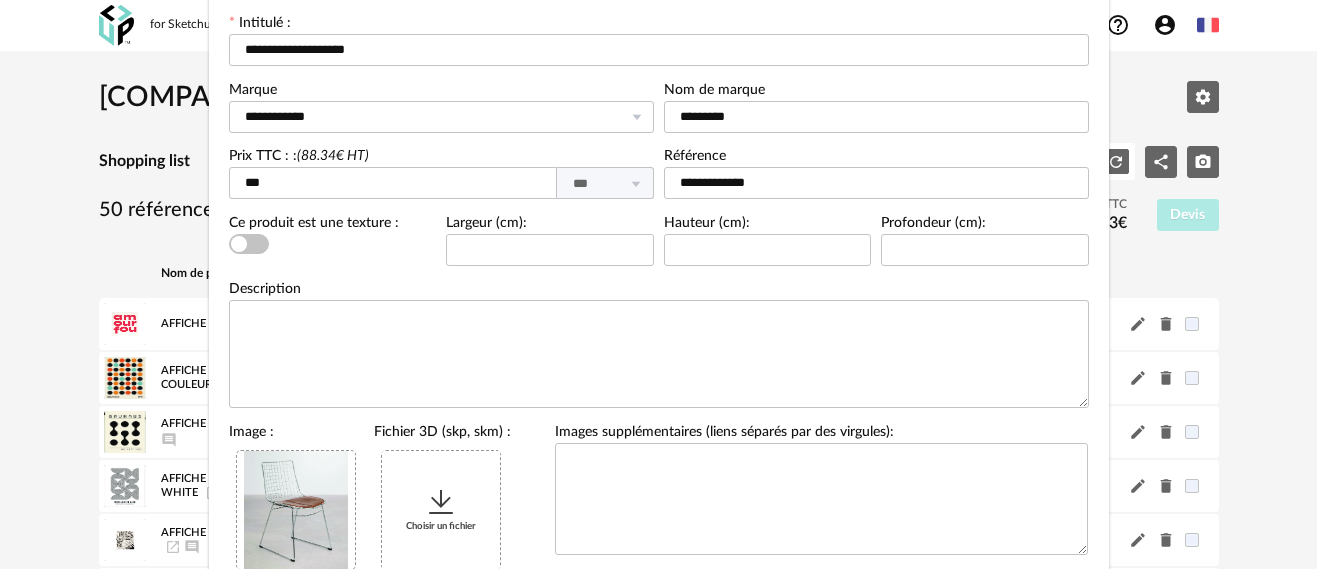 scroll, scrollTop: 100, scrollLeft: 0, axis: vertical 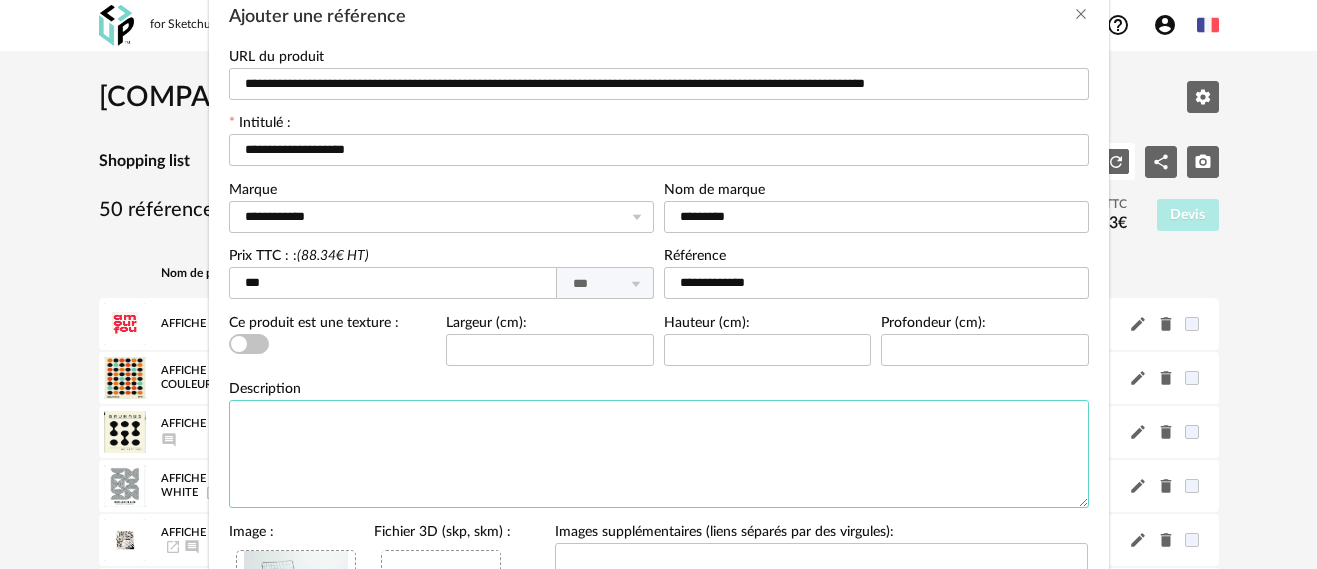 click at bounding box center (659, 454) 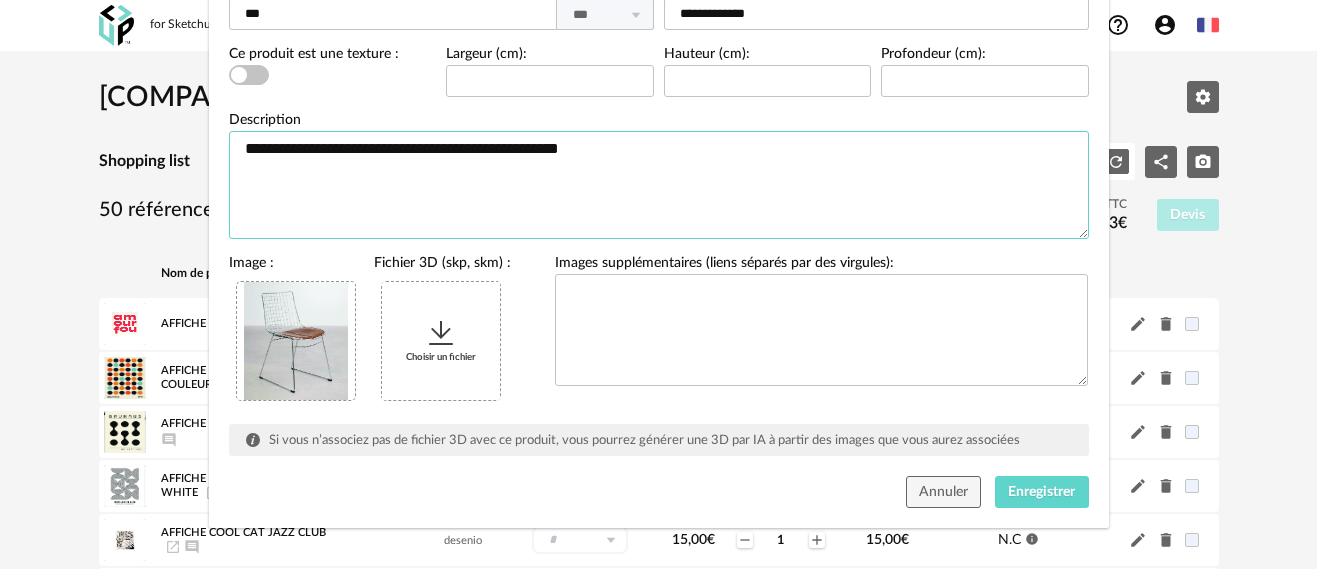 scroll, scrollTop: 378, scrollLeft: 0, axis: vertical 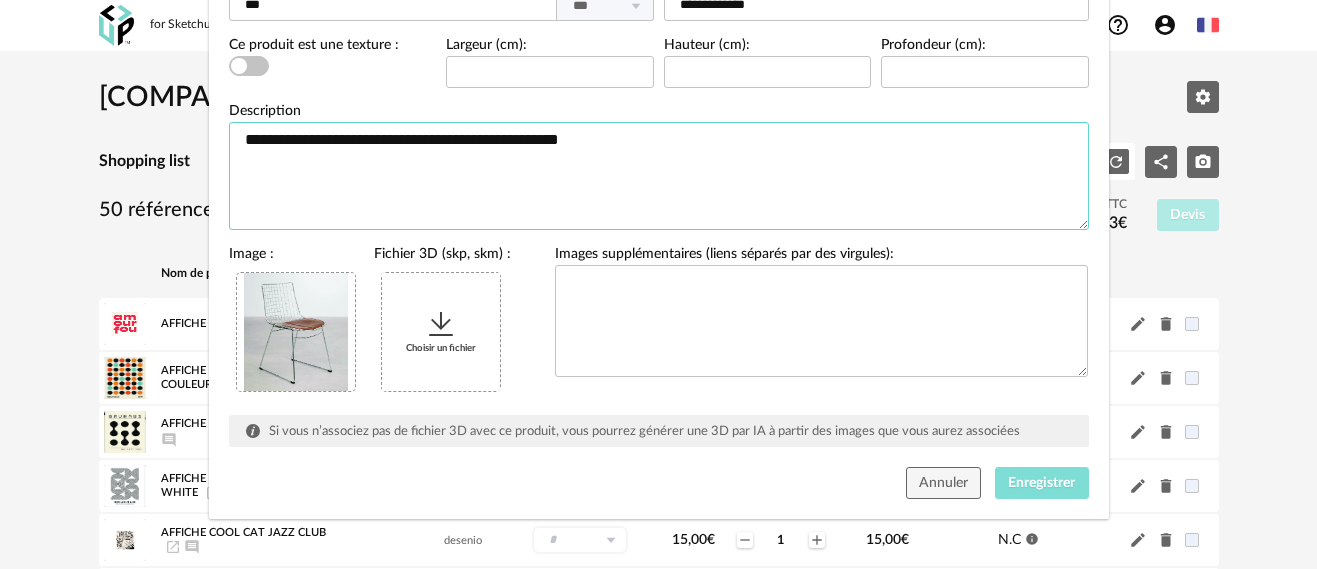 type on "**********" 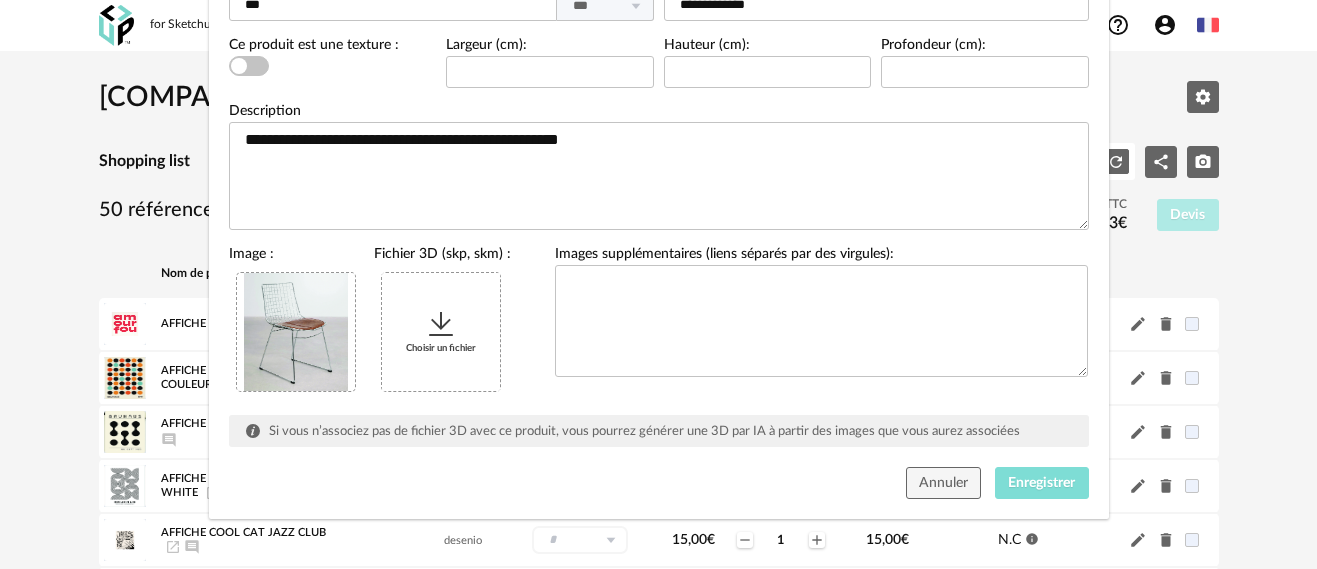 click on "Enregistrer" at bounding box center (1041, 483) 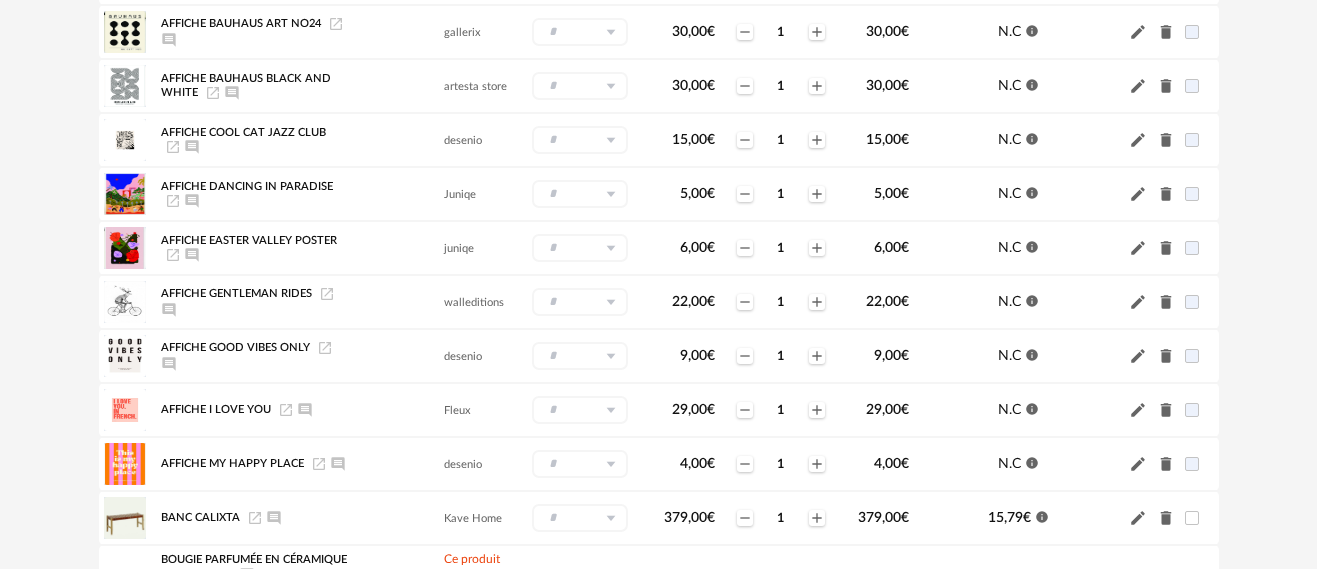 scroll, scrollTop: 0, scrollLeft: 0, axis: both 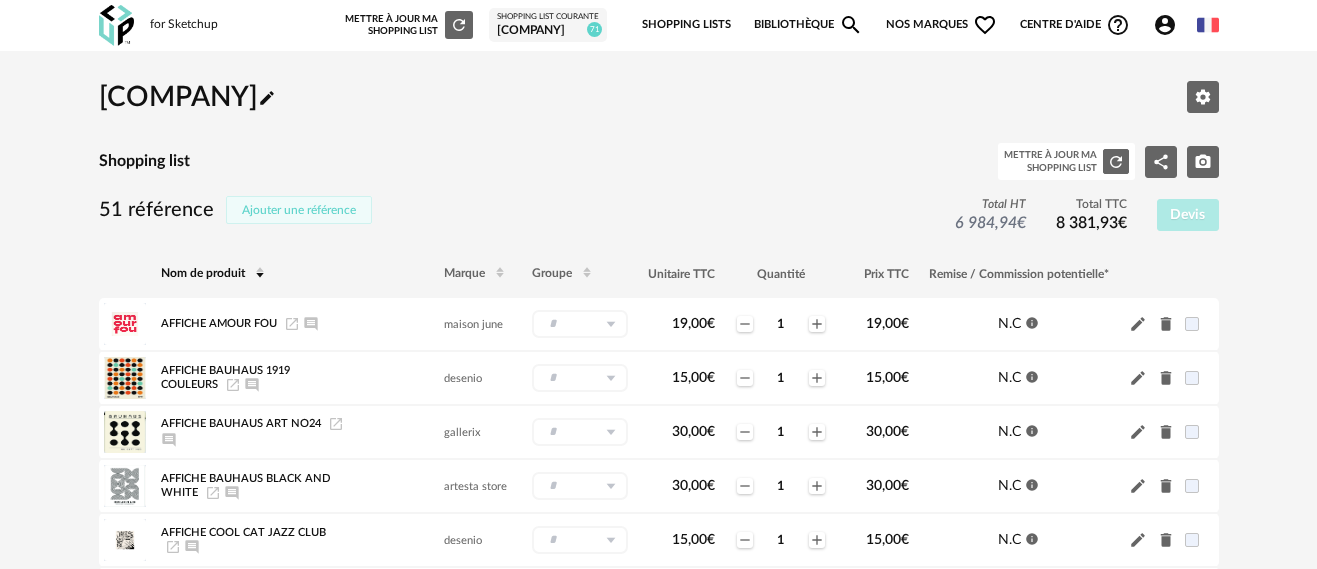 click on "Ajouter une référence" at bounding box center [299, 210] 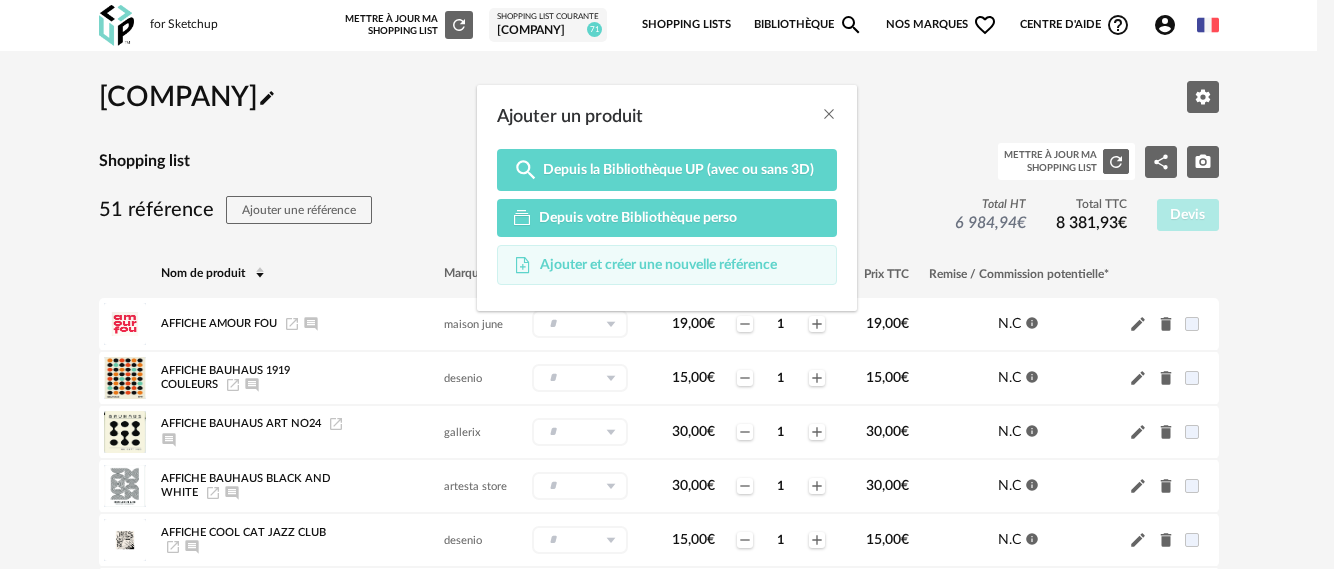click on "Ajouter et créer une nouvelle référence" at bounding box center (658, 265) 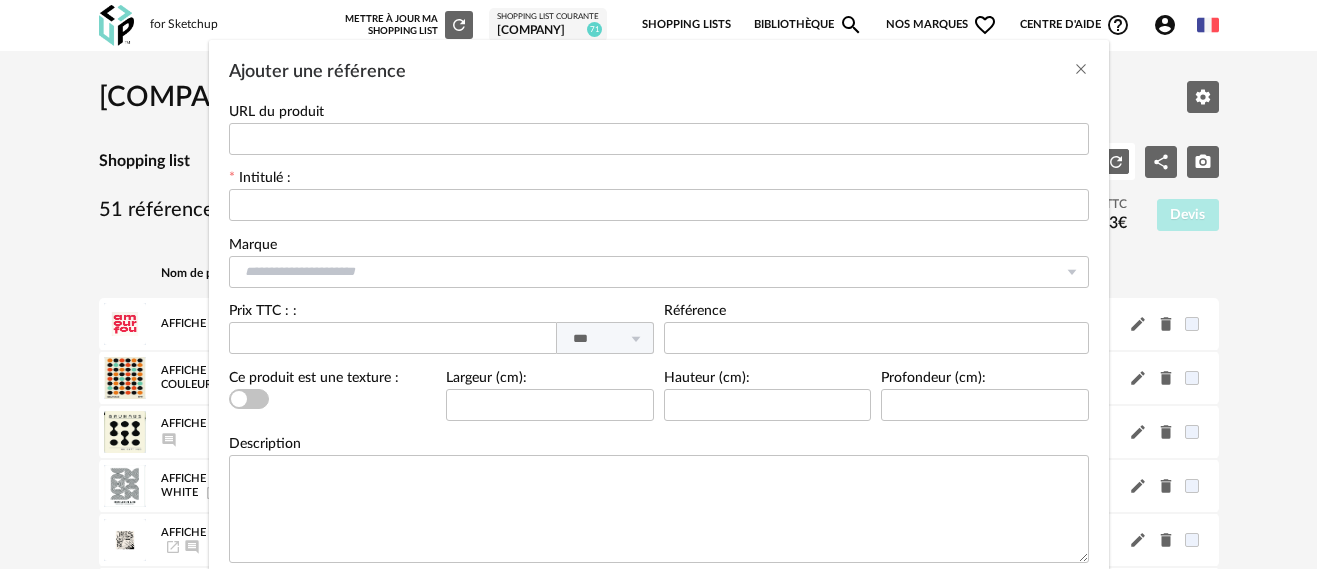 scroll, scrollTop: 0, scrollLeft: 0, axis: both 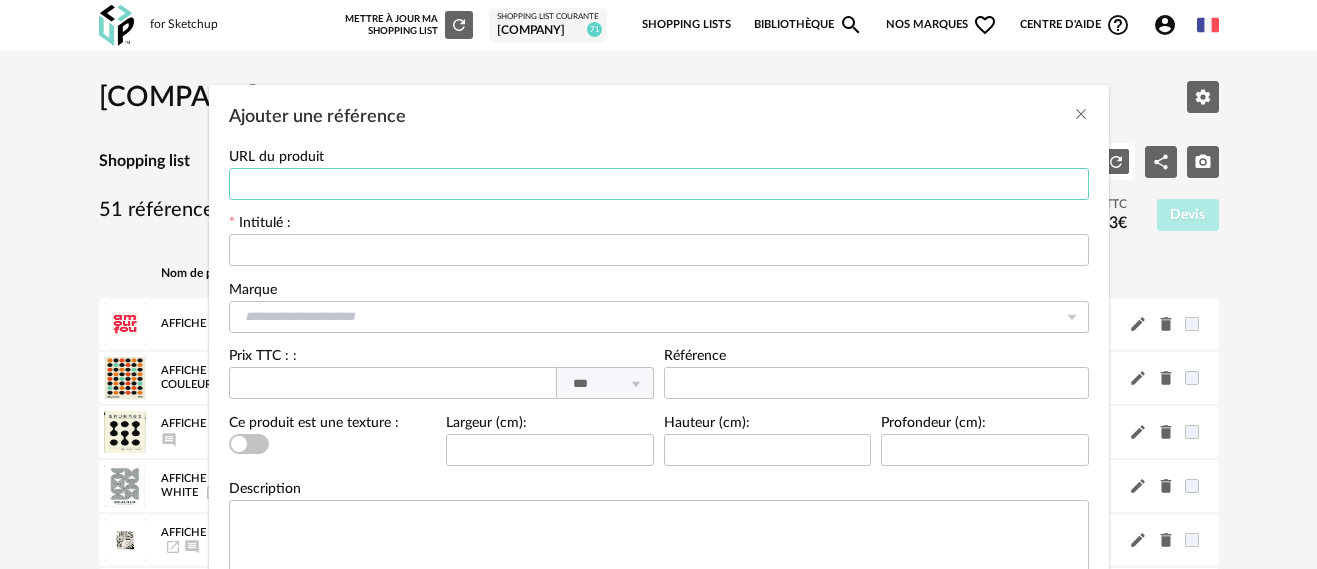 click at bounding box center (659, 184) 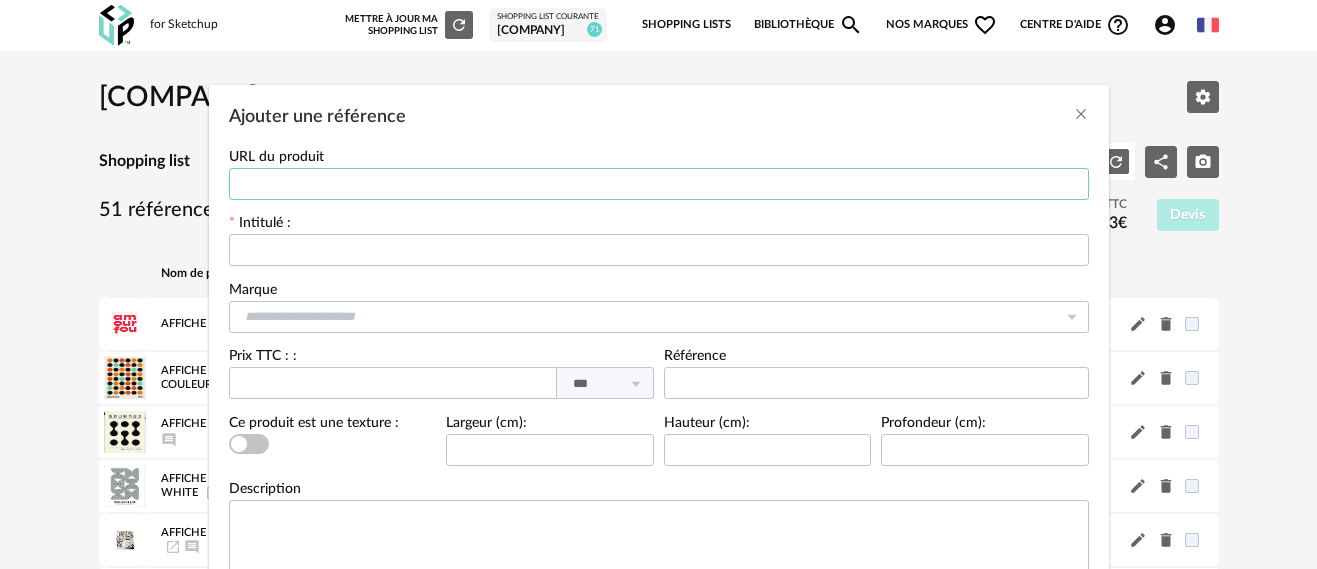 paste on "**********" 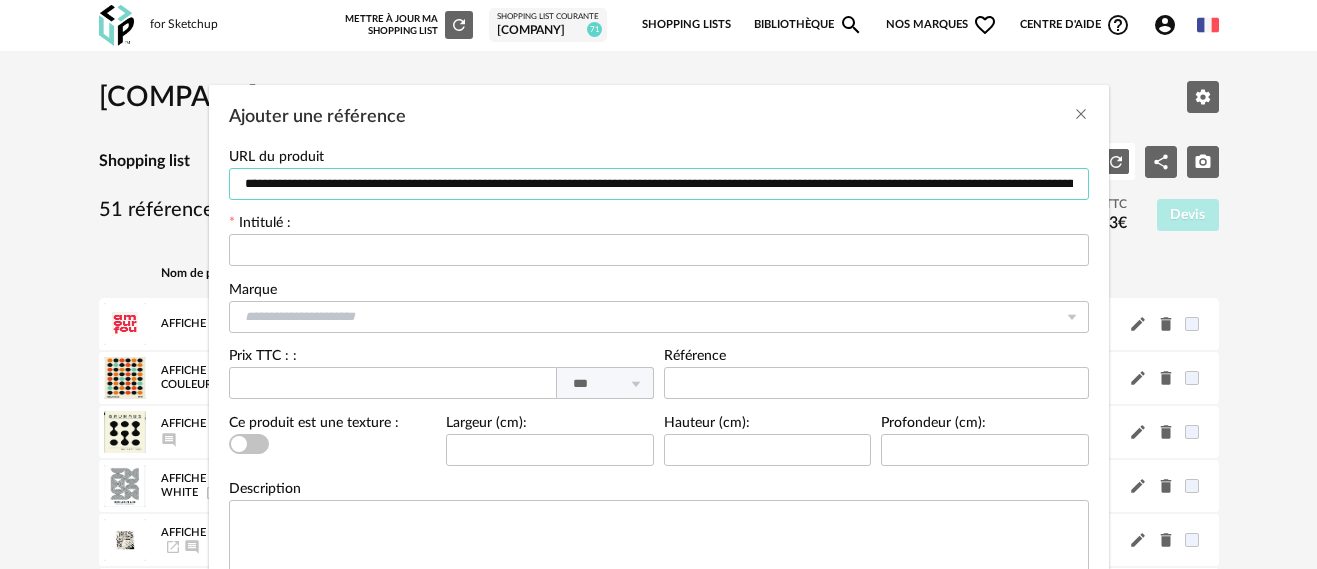 scroll, scrollTop: 0, scrollLeft: 374, axis: horizontal 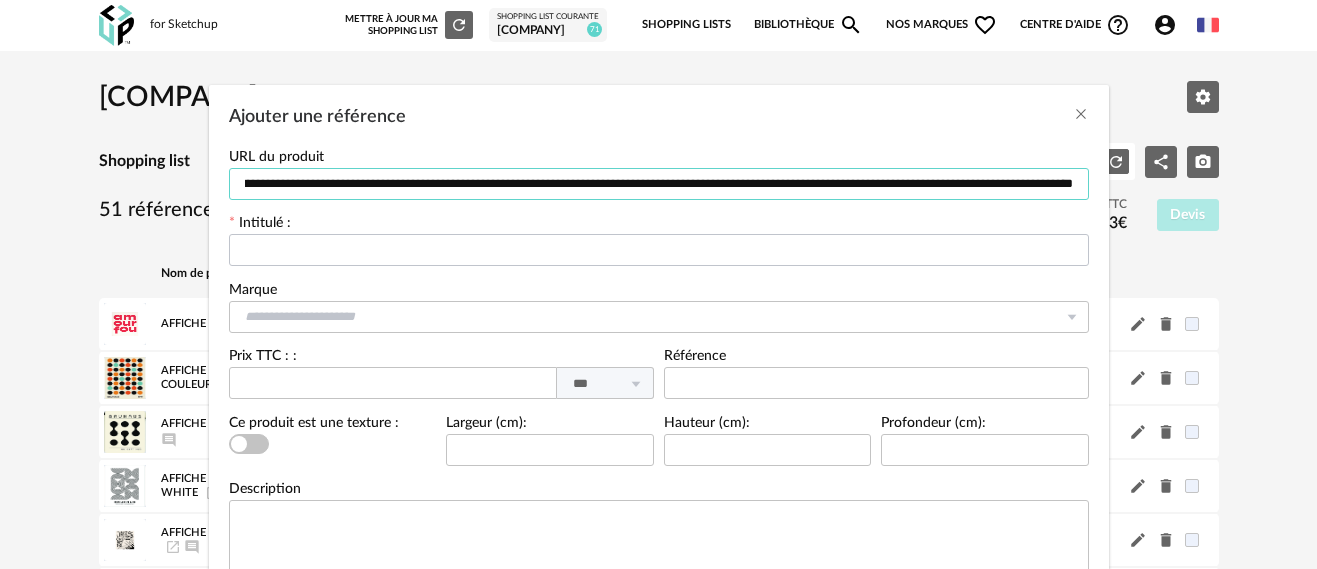 type on "**********" 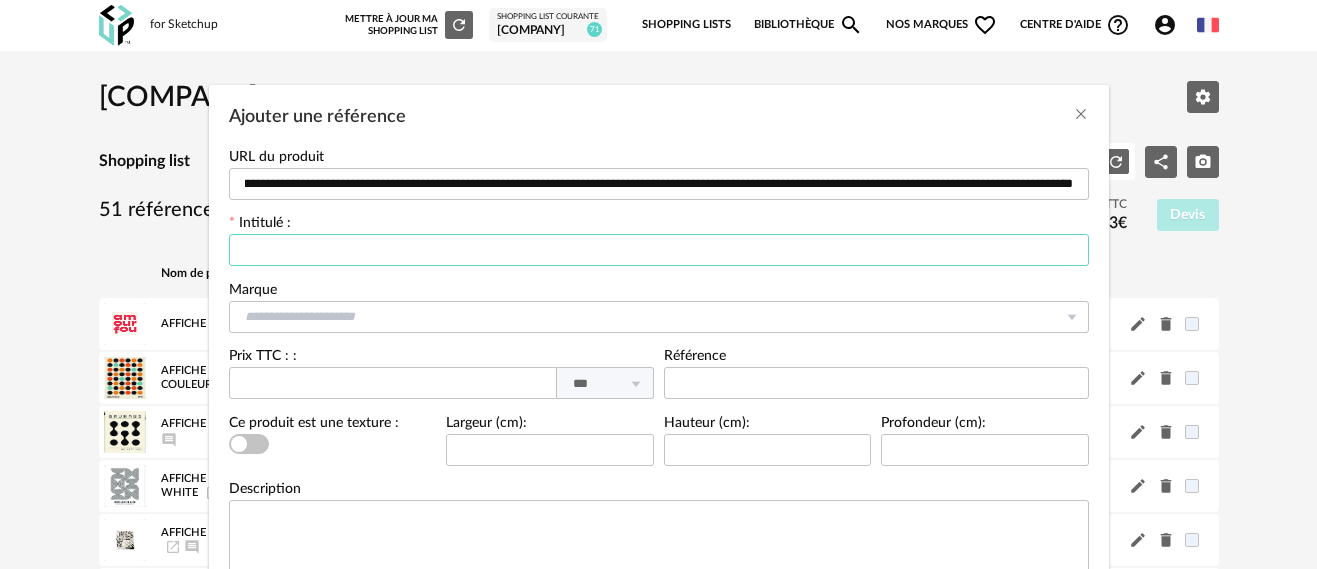 click at bounding box center [659, 250] 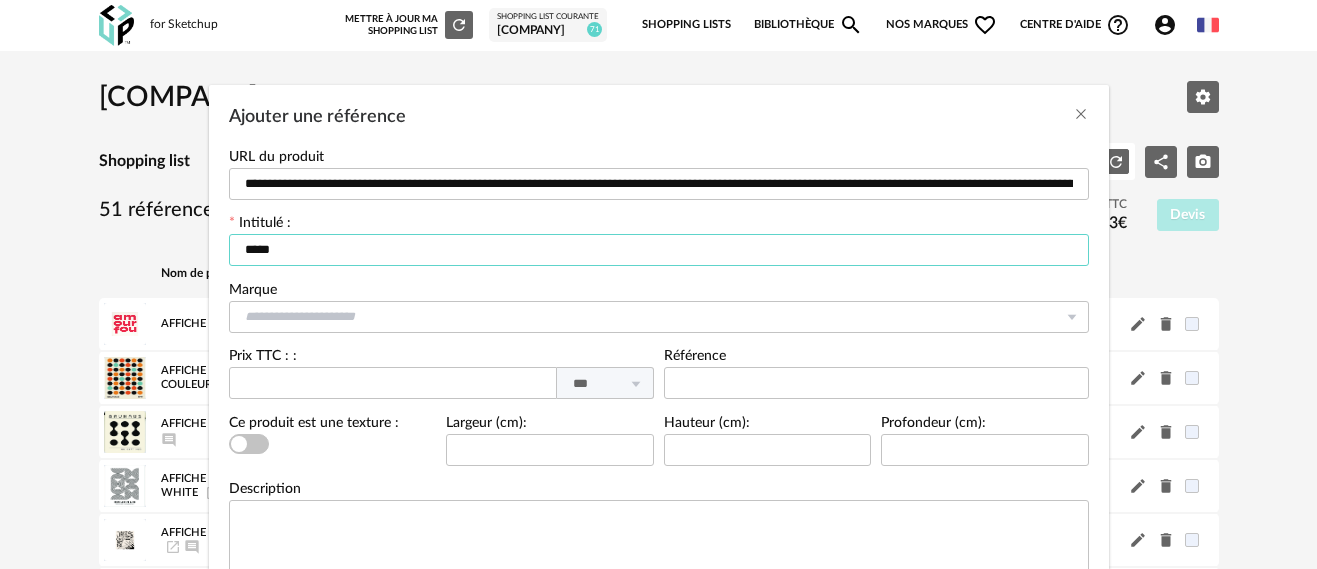 click on "*****" at bounding box center (659, 250) 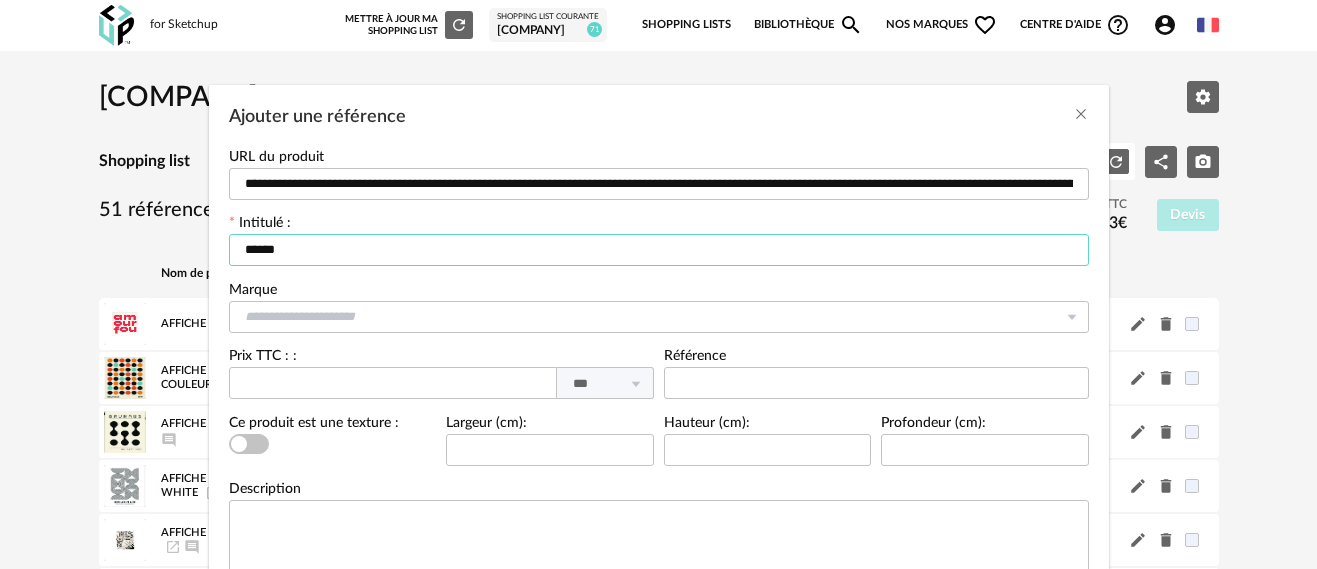 click on "******" at bounding box center (659, 250) 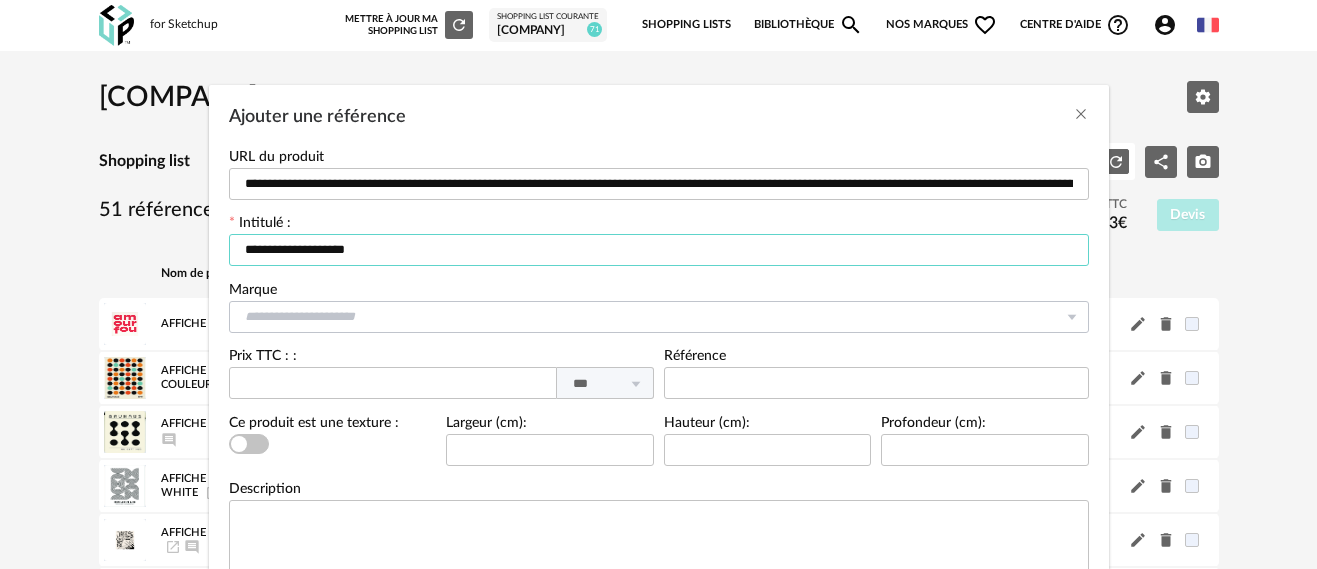 type on "**********" 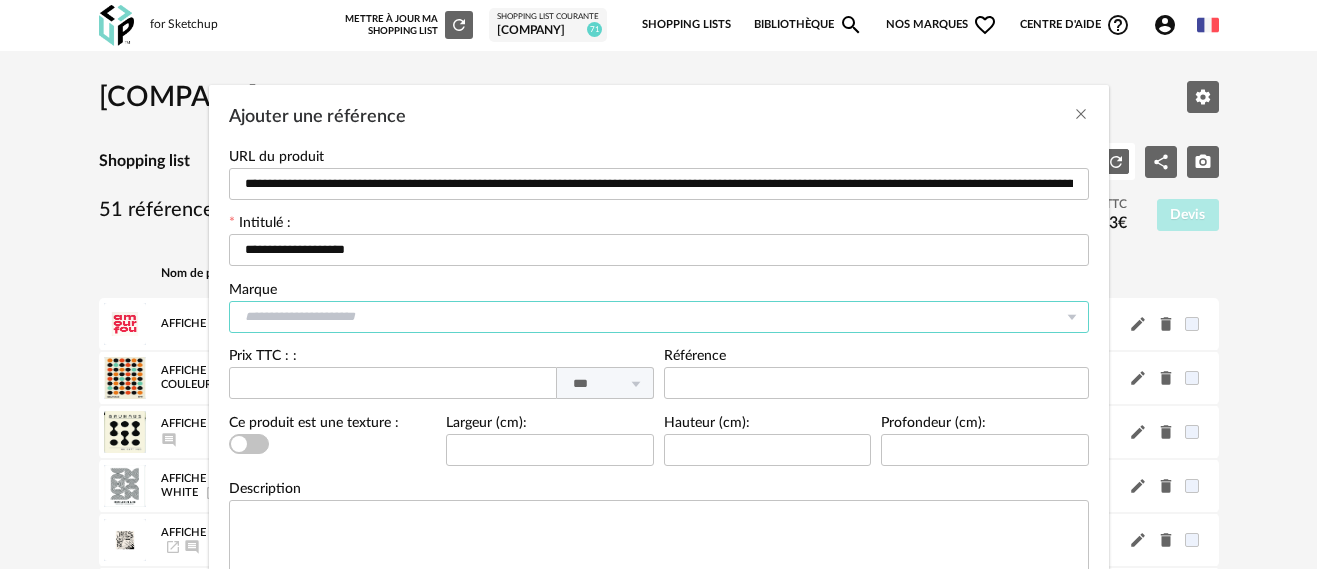 click at bounding box center [659, 317] 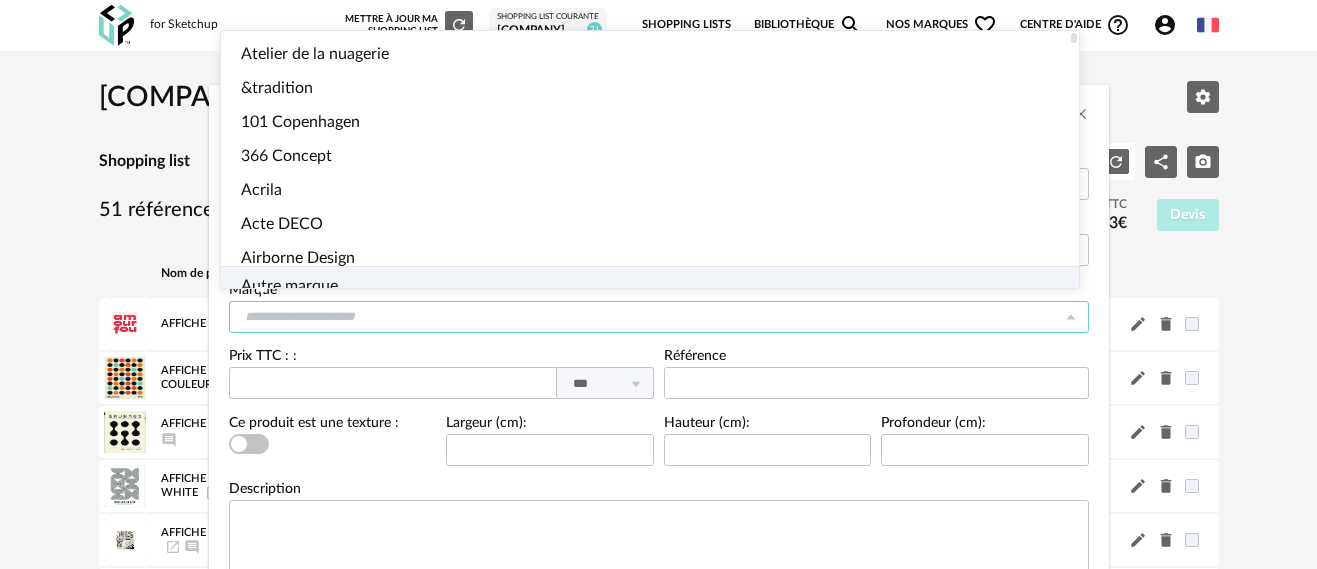 click on "Autre marque" at bounding box center (289, 286) 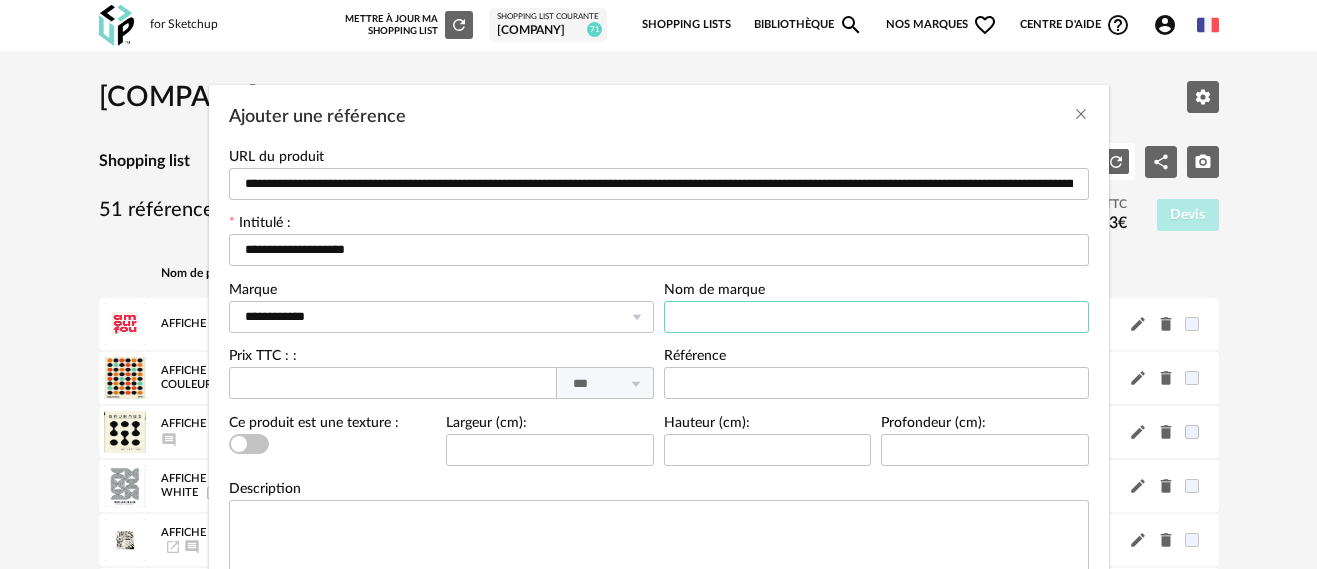 click at bounding box center (876, 317) 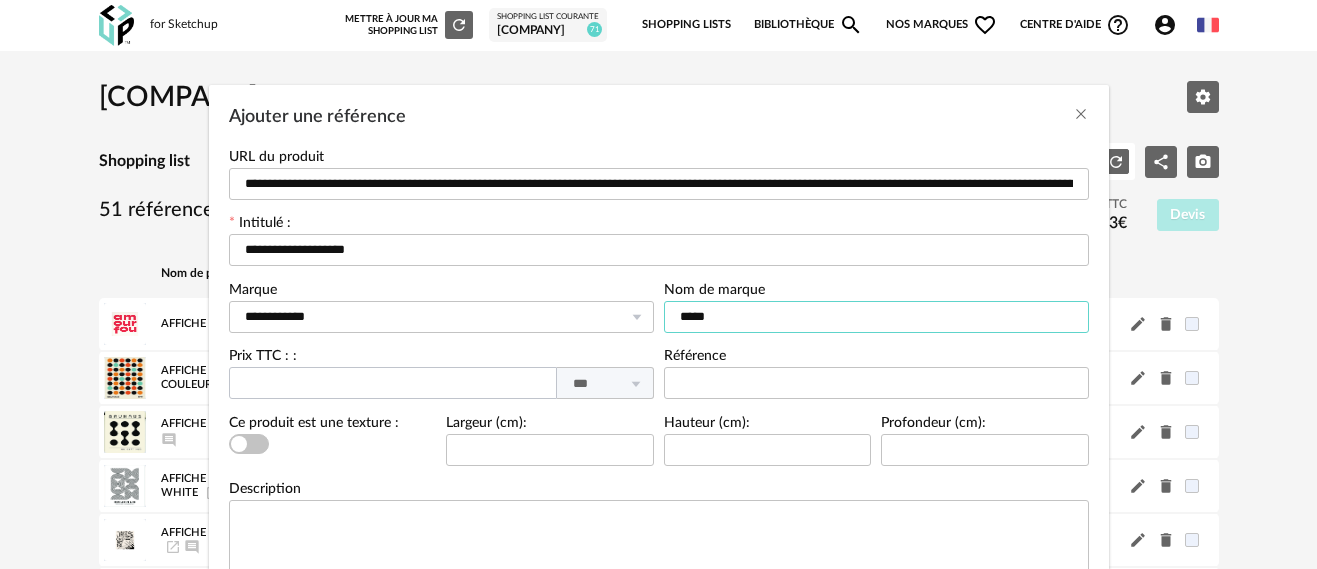 type on "*****" 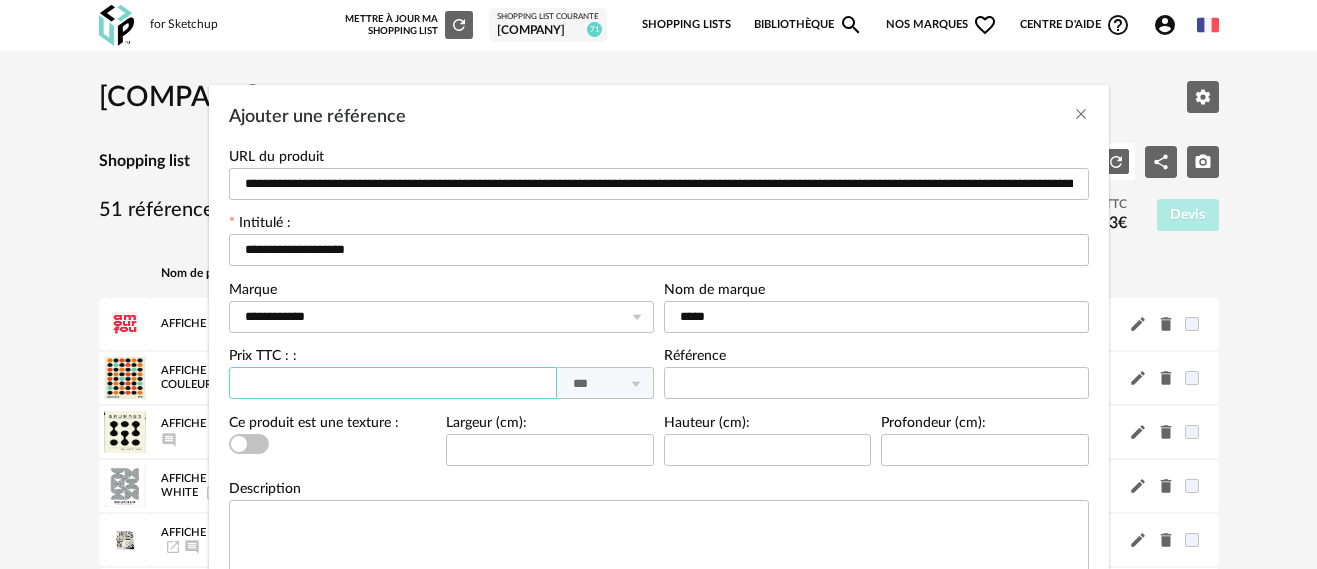 click at bounding box center (393, 383) 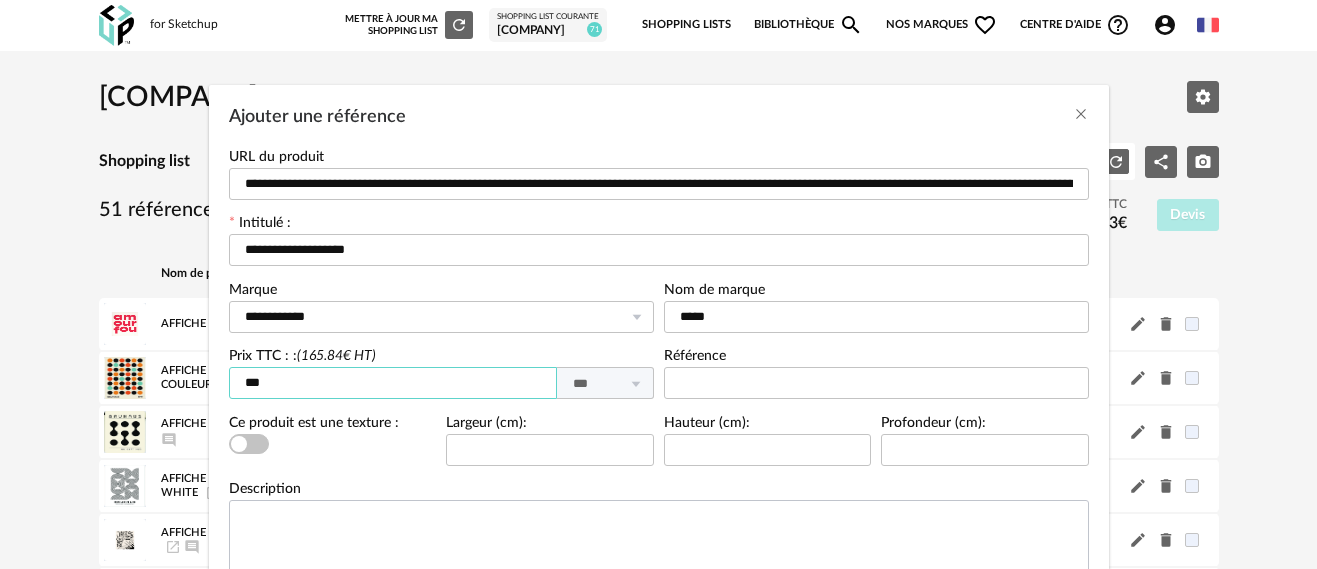 type on "***" 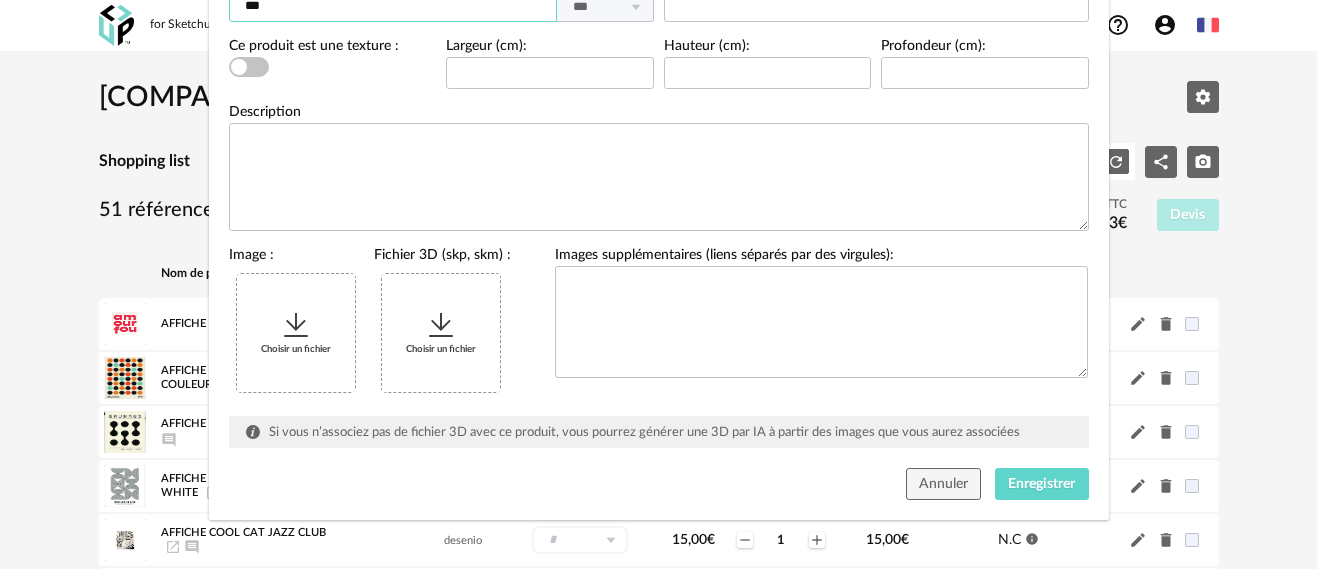 scroll, scrollTop: 378, scrollLeft: 0, axis: vertical 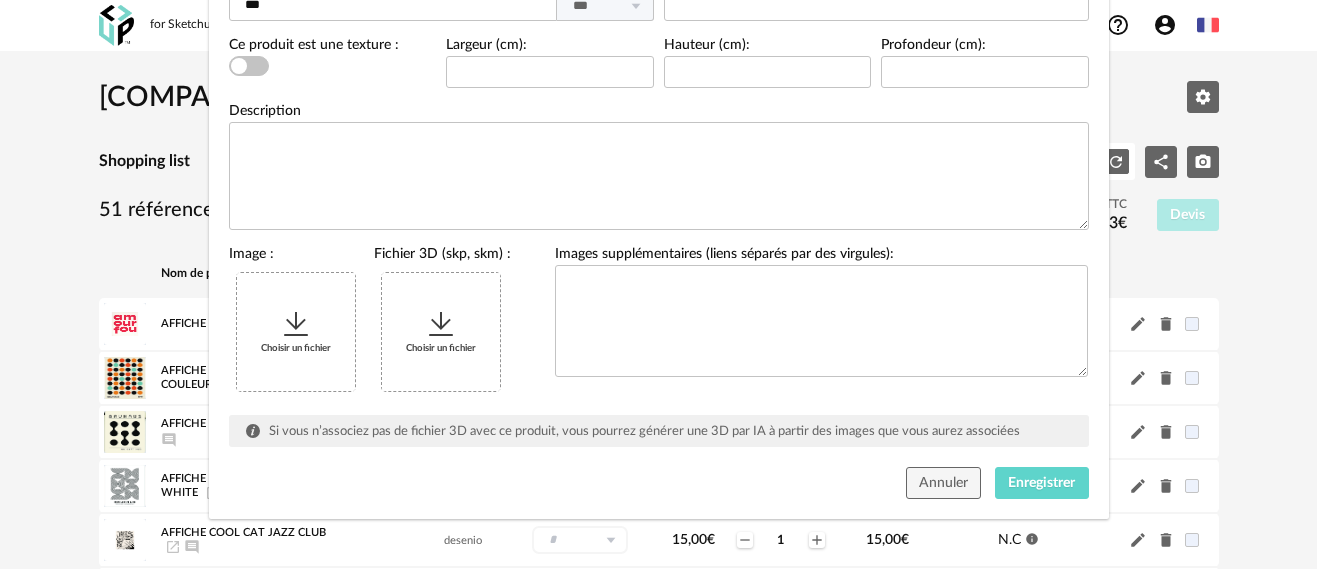 click on "Choisir un fichier" at bounding box center (296, 332) 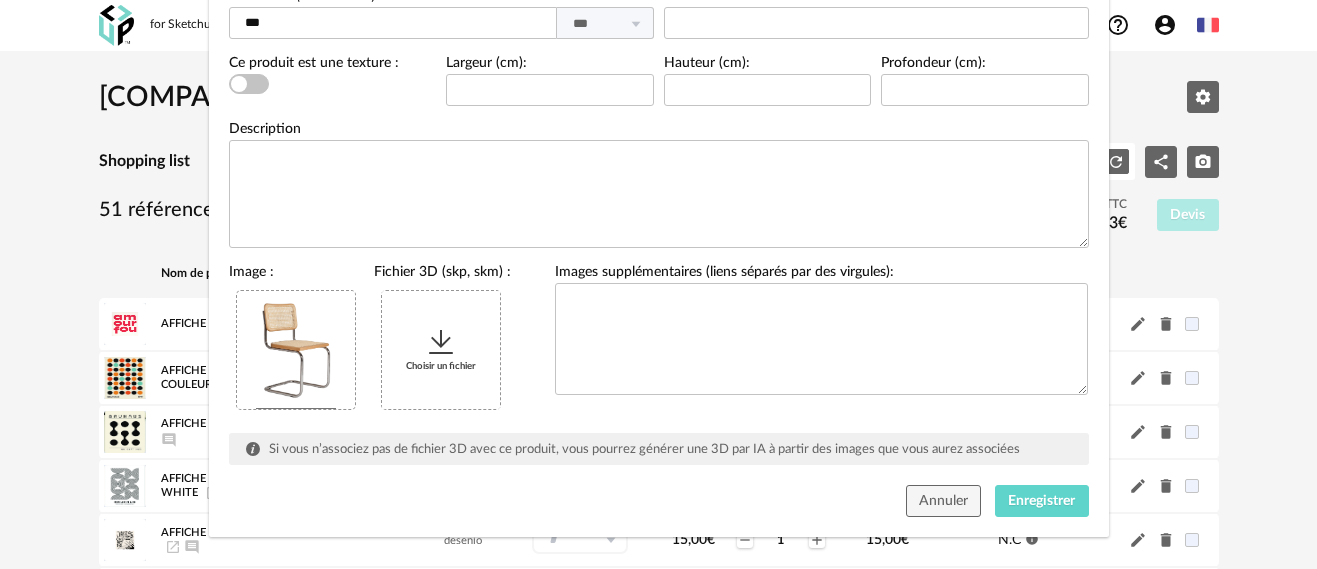 scroll, scrollTop: 378, scrollLeft: 0, axis: vertical 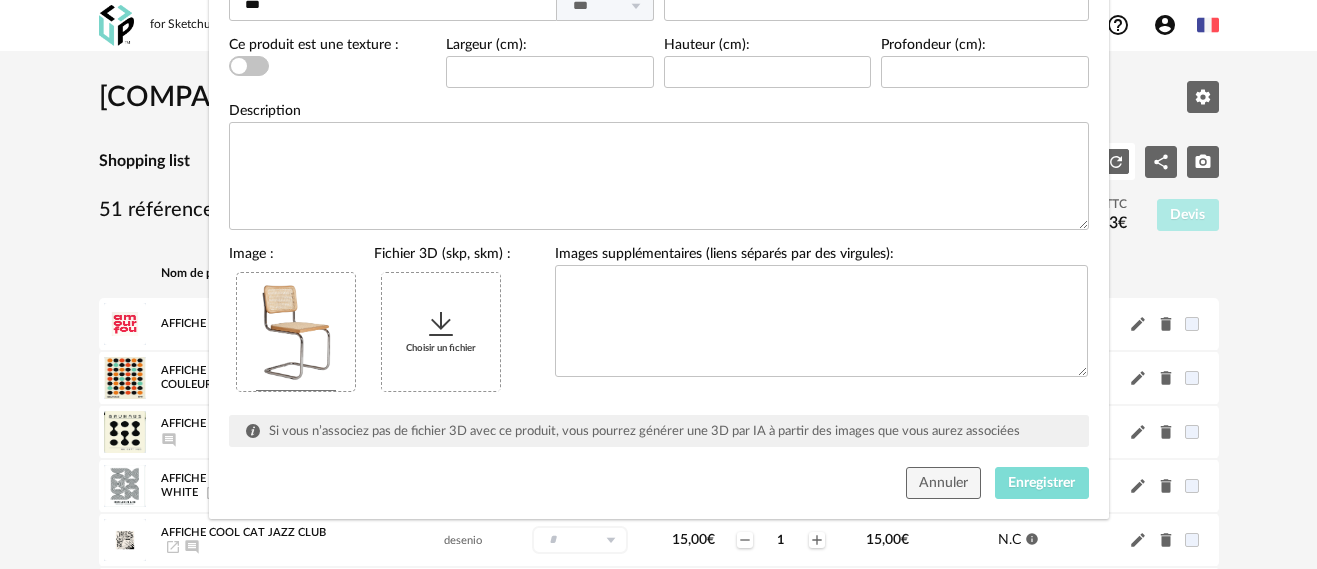 click on "Enregistrer" at bounding box center [1041, 483] 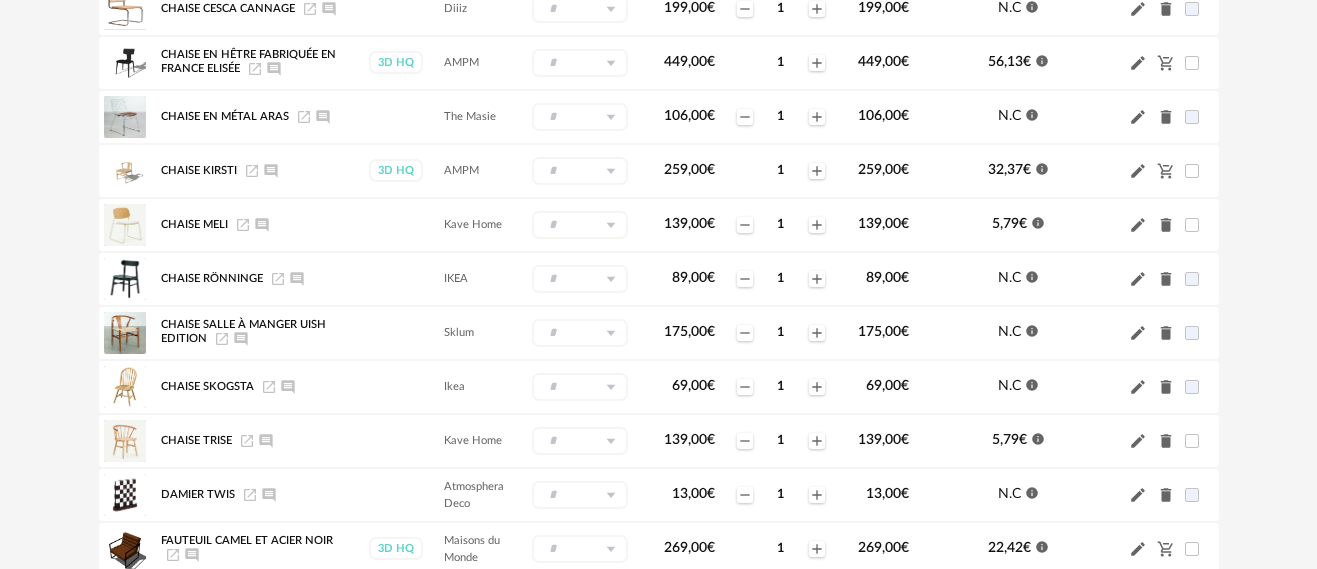 scroll, scrollTop: 1200, scrollLeft: 0, axis: vertical 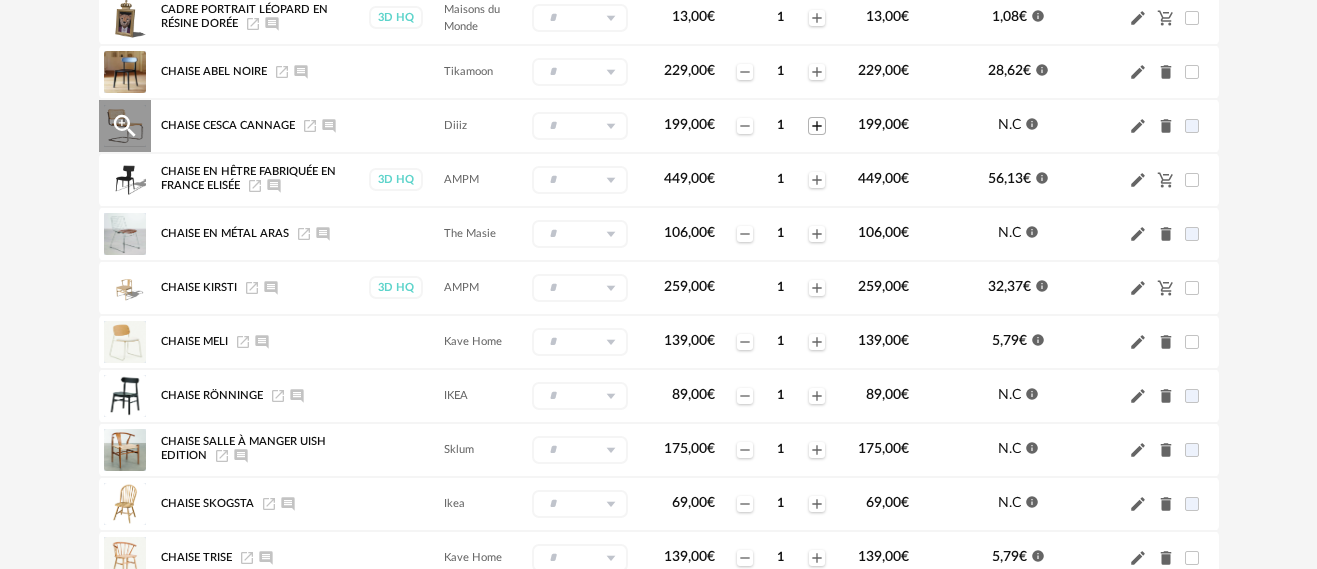 click on "Plus icon" 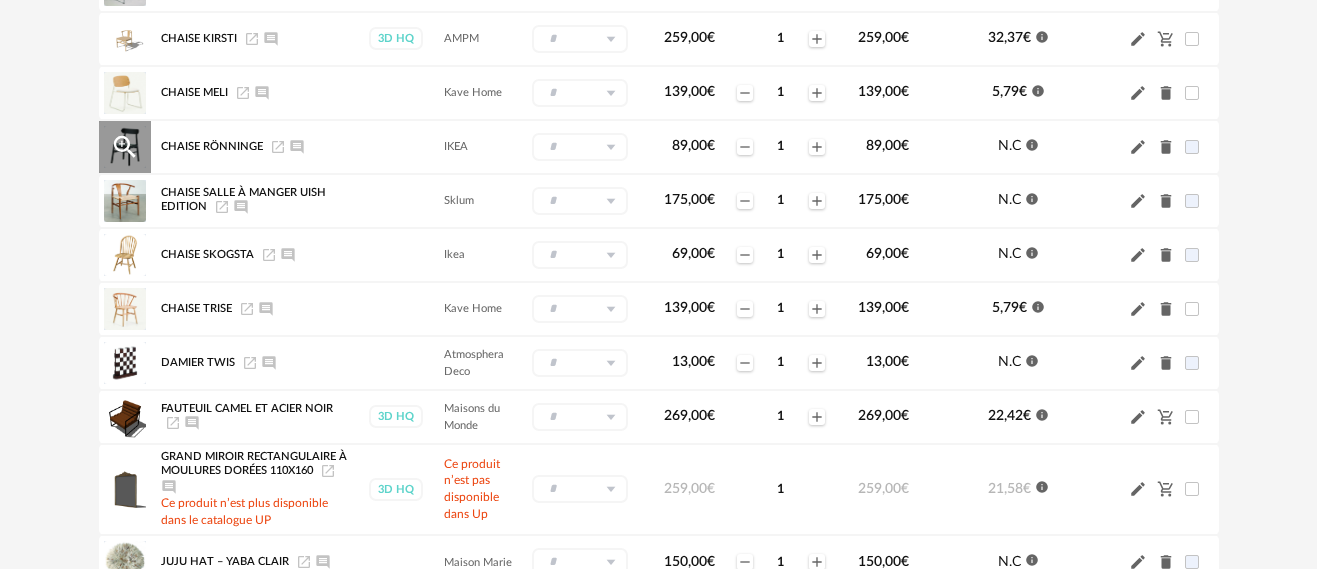scroll, scrollTop: 1500, scrollLeft: 0, axis: vertical 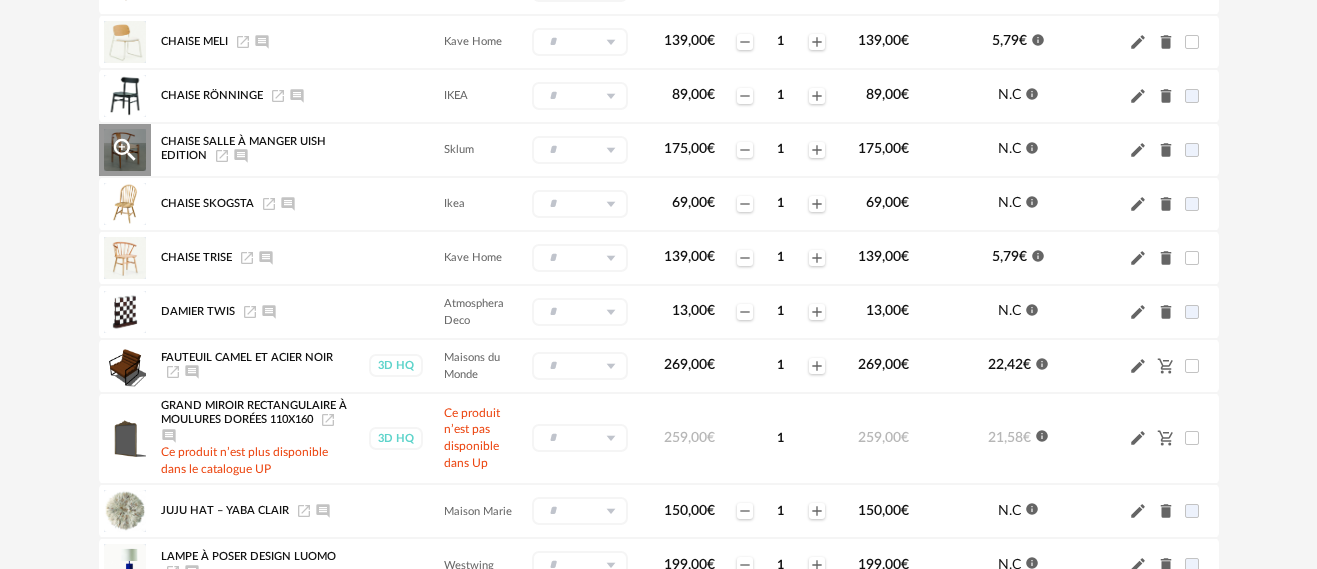 click on "Delete icon" 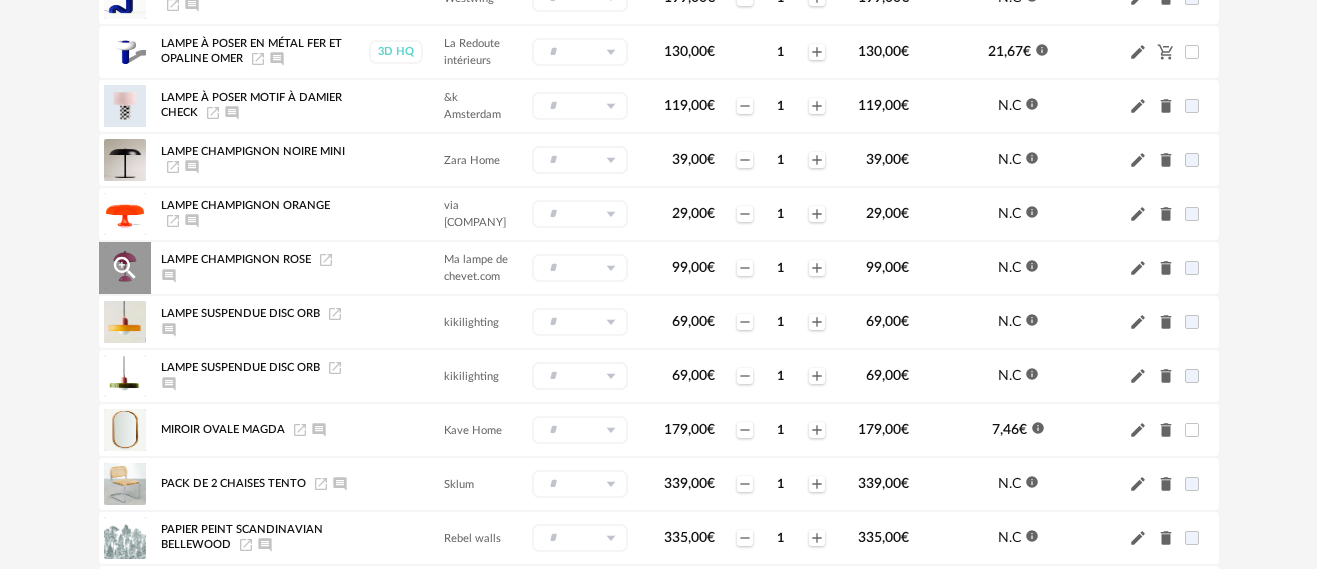 scroll, scrollTop: 2100, scrollLeft: 0, axis: vertical 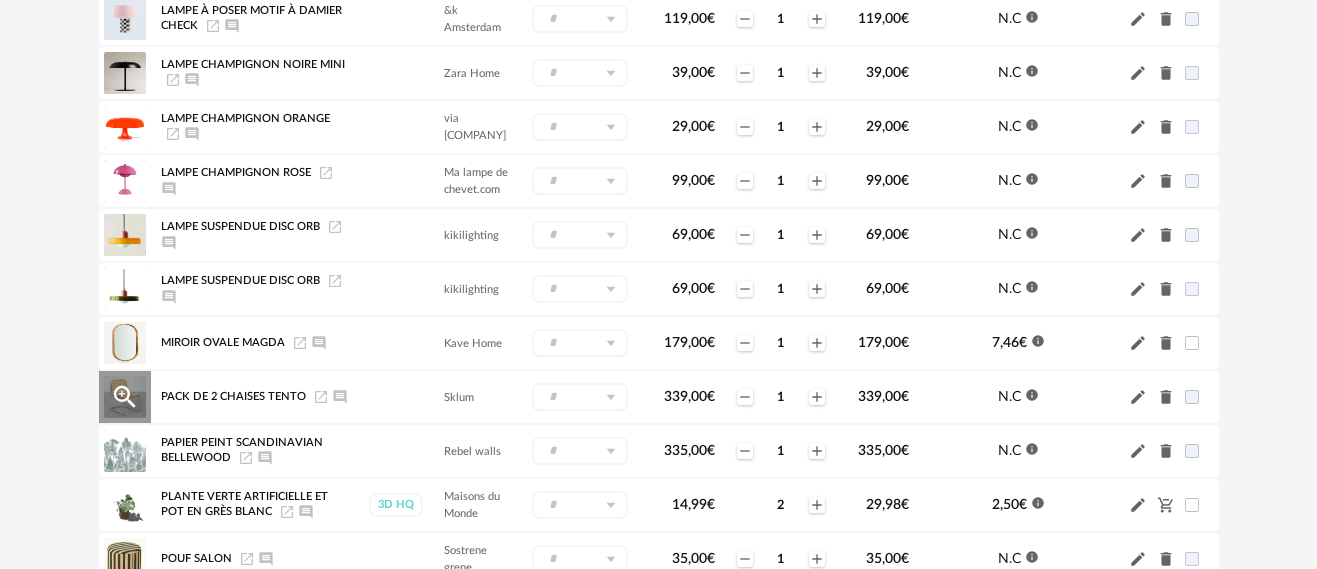 click on "Delete icon" 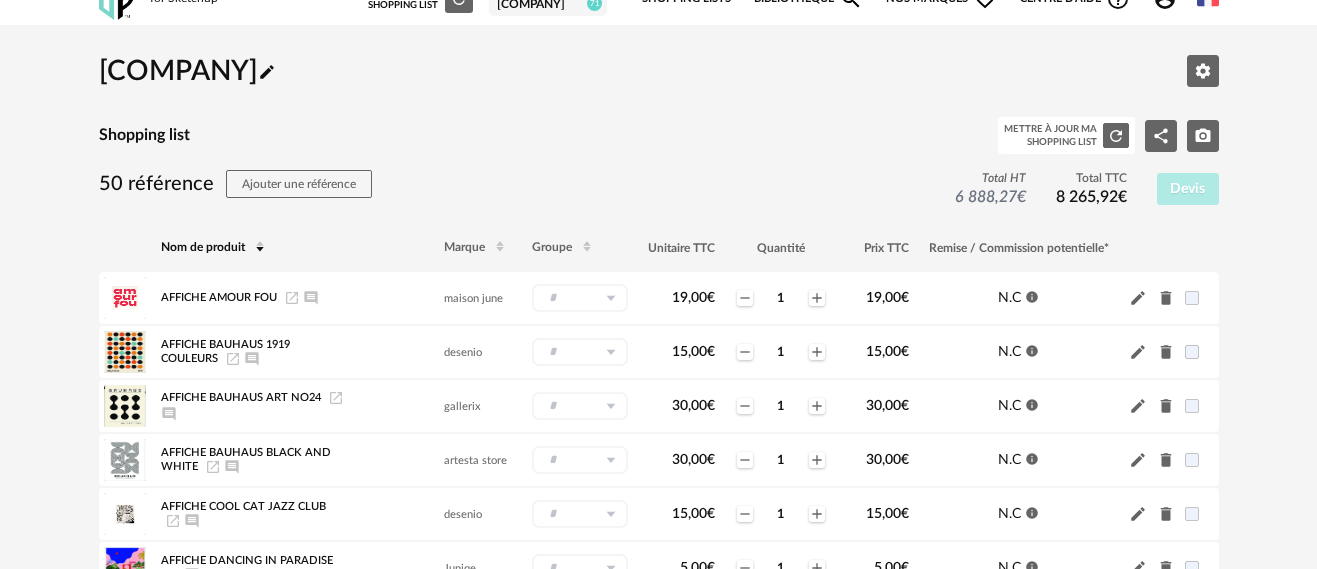 scroll, scrollTop: 0, scrollLeft: 0, axis: both 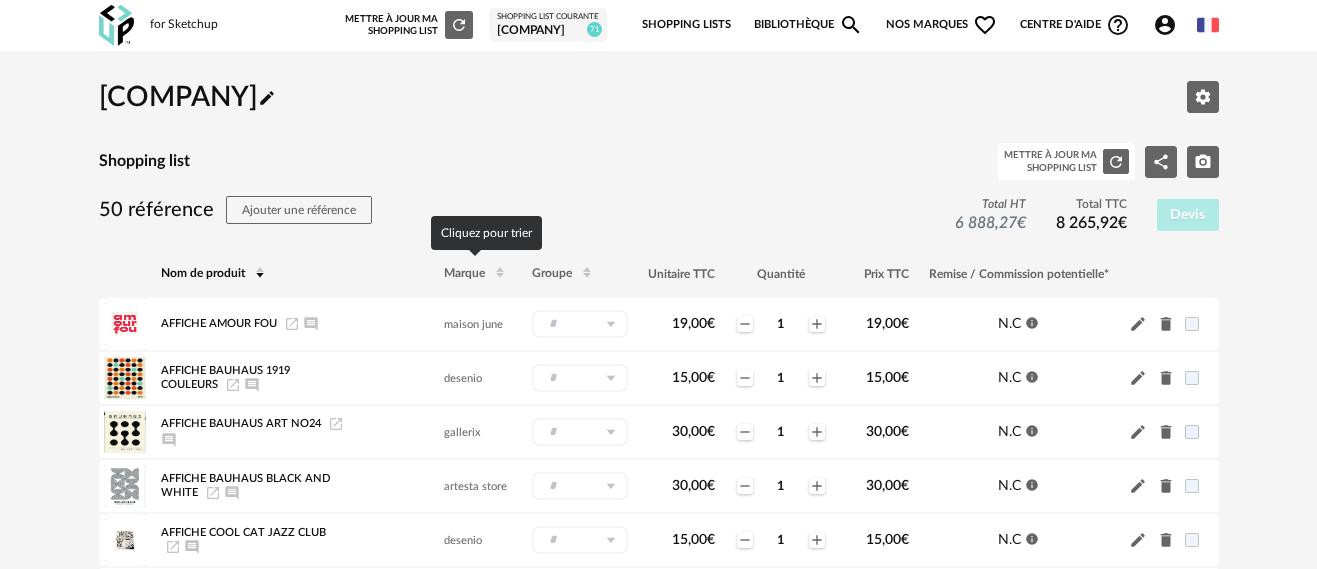click at bounding box center (500, 274) 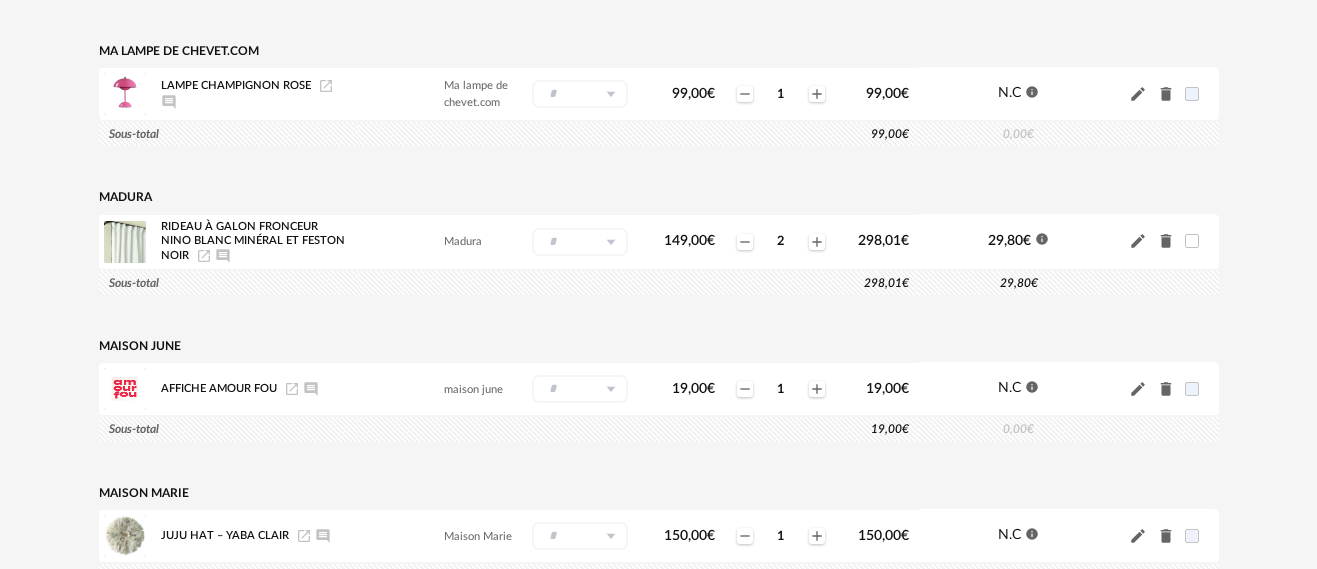 scroll, scrollTop: 3500, scrollLeft: 0, axis: vertical 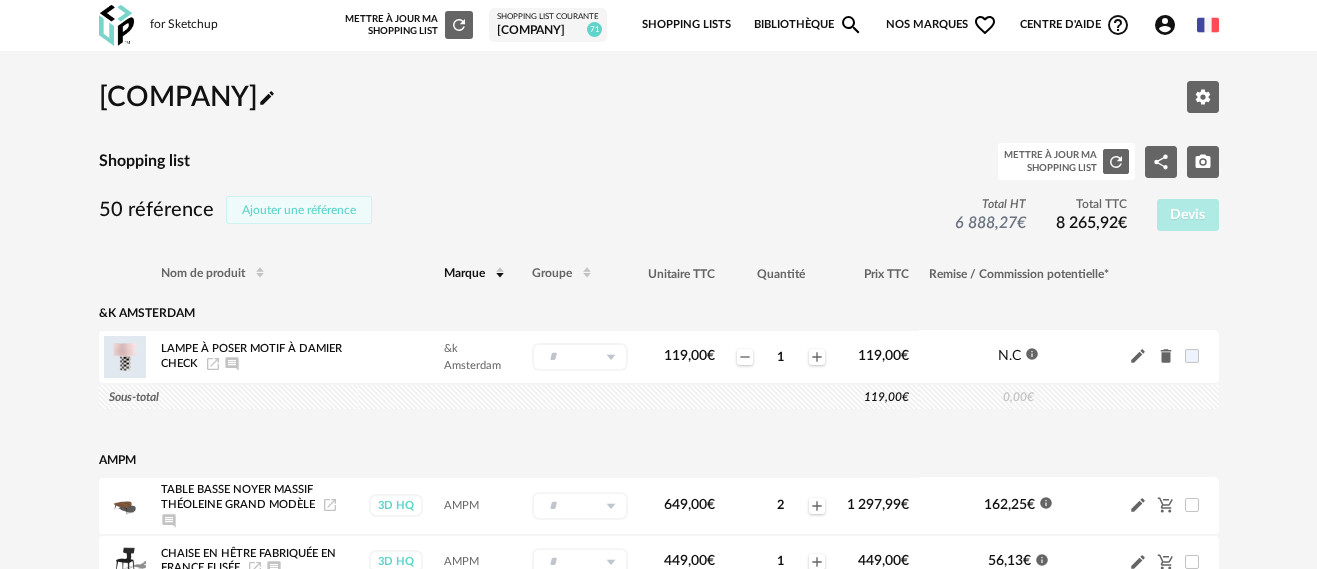 click on "Ajouter une référence" at bounding box center [299, 210] 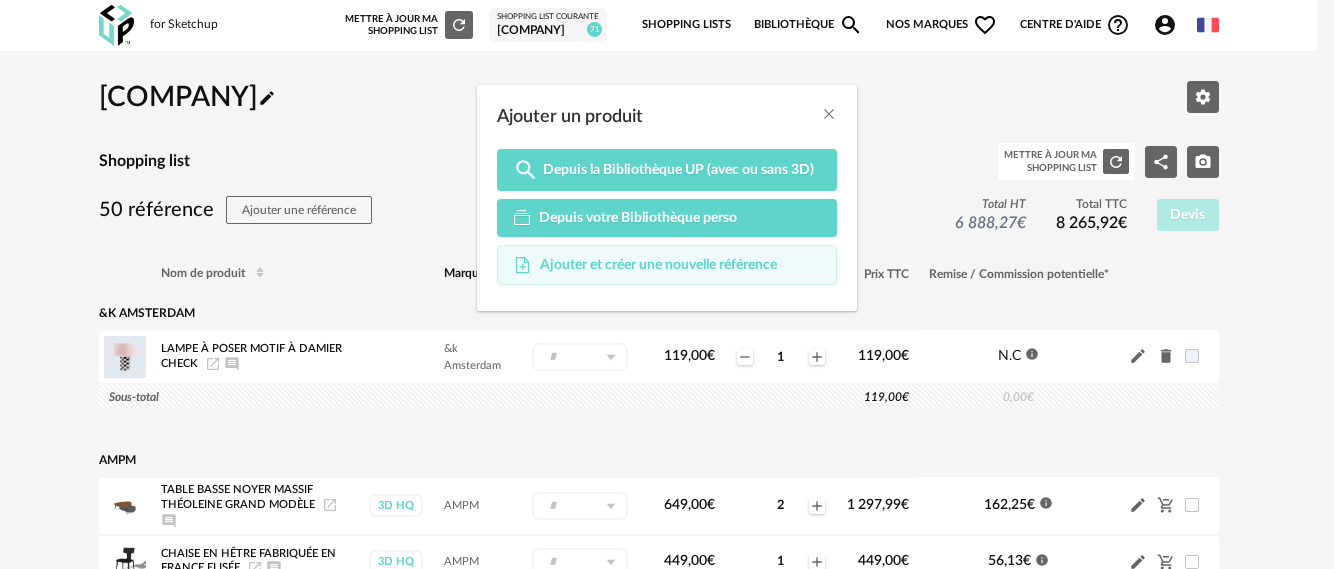 click on "Ajouter et créer une nouvelle référence" at bounding box center (658, 265) 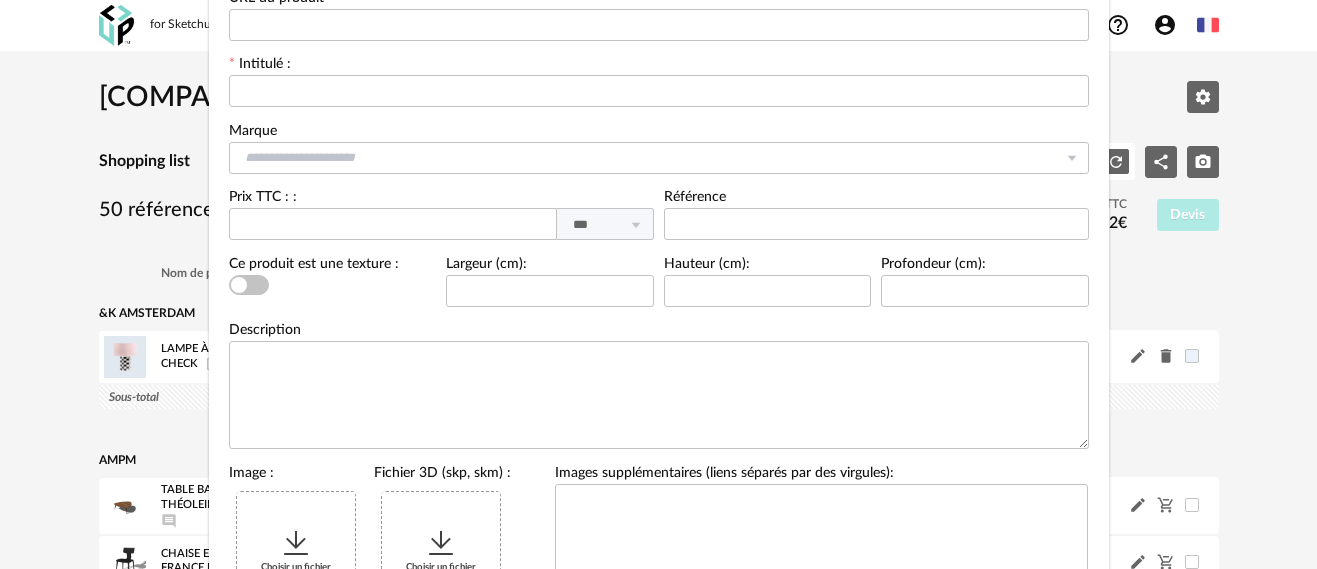 scroll, scrollTop: 0, scrollLeft: 0, axis: both 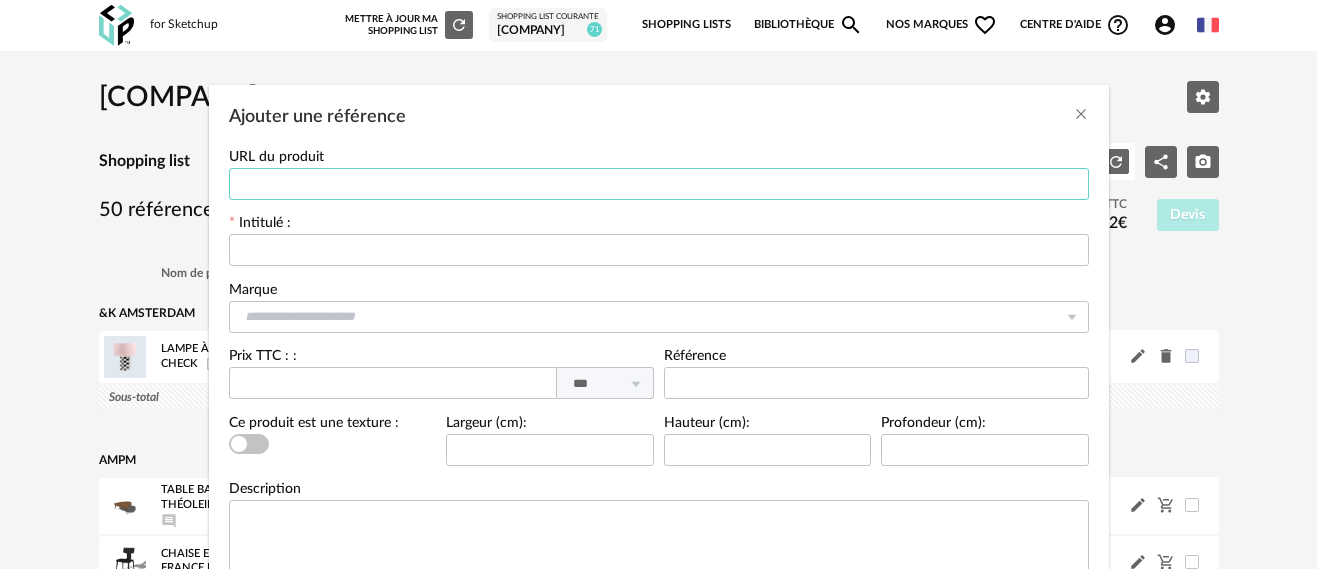 click at bounding box center [659, 184] 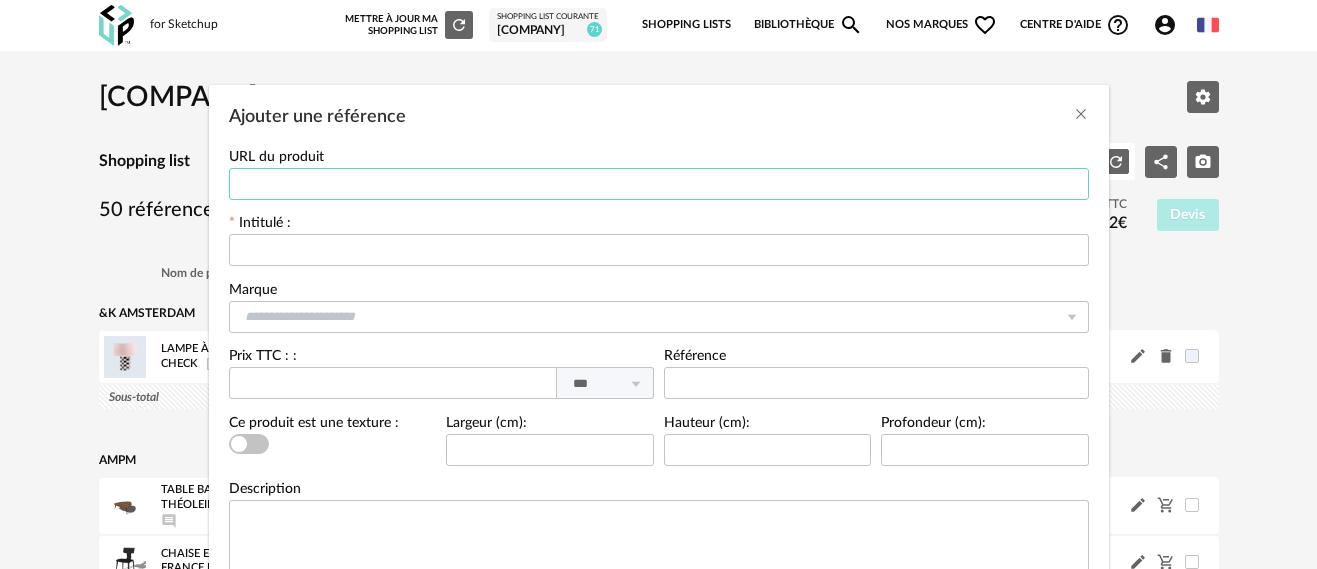 paste on "**********" 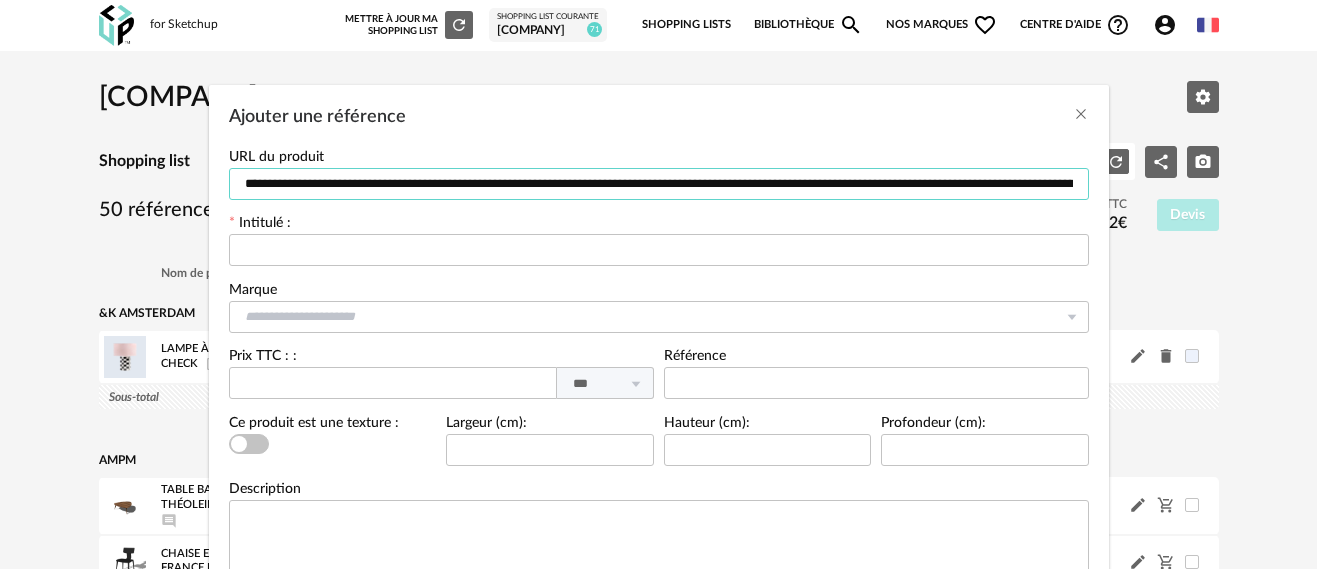 scroll, scrollTop: 0, scrollLeft: 1882, axis: horizontal 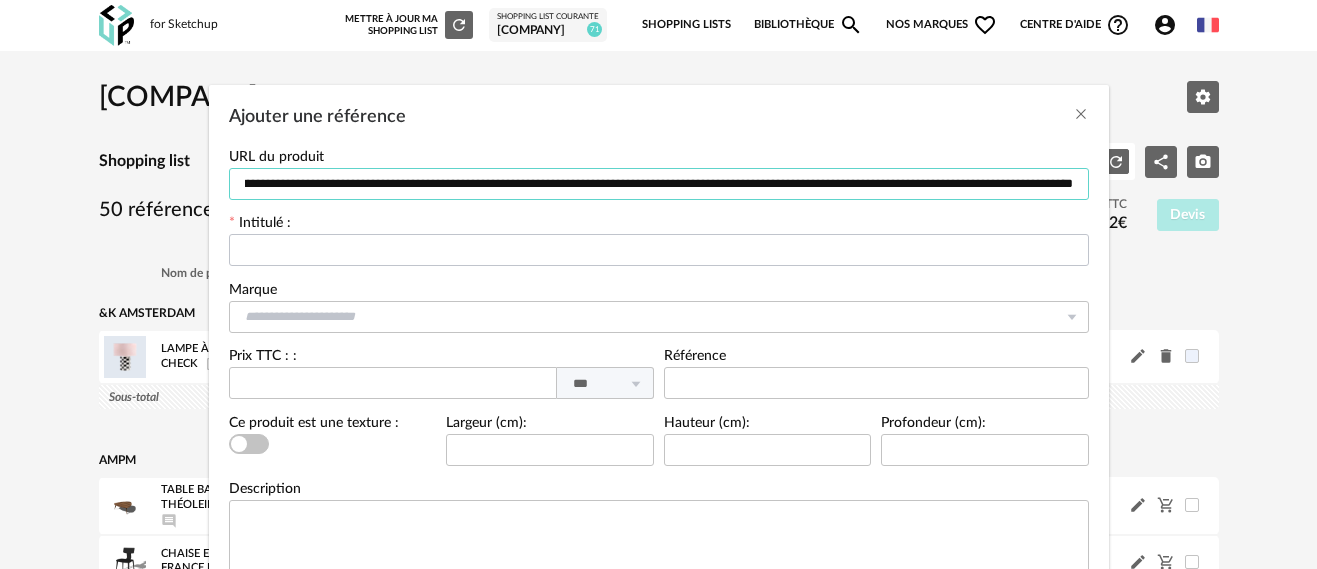 type on "**********" 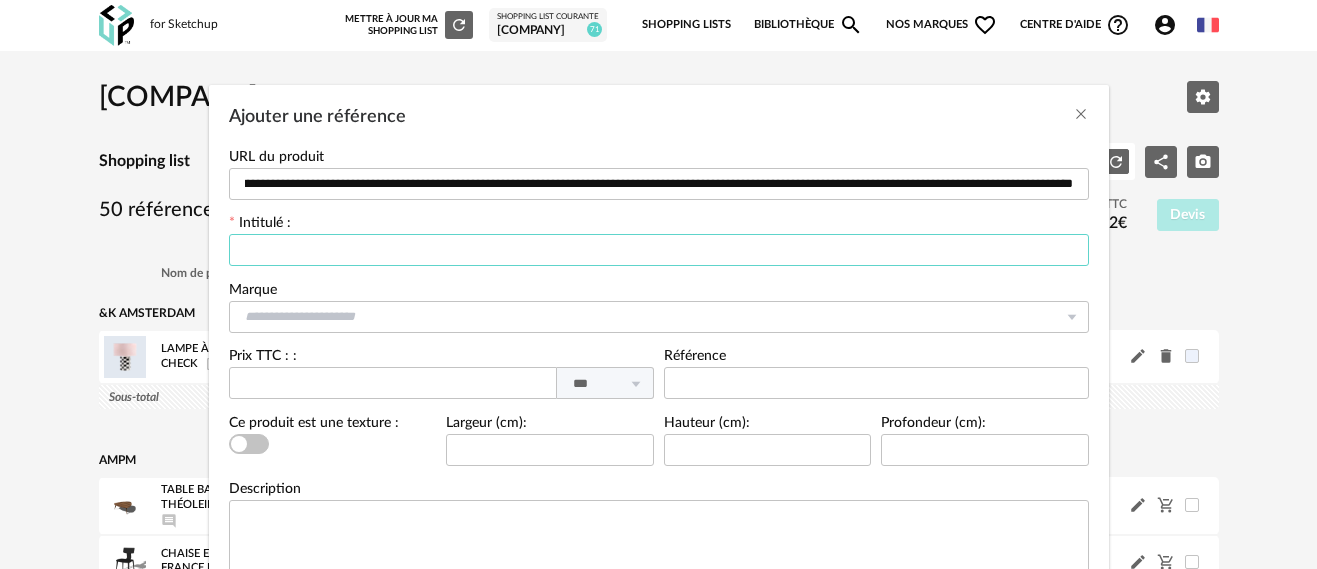 click at bounding box center (659, 250) 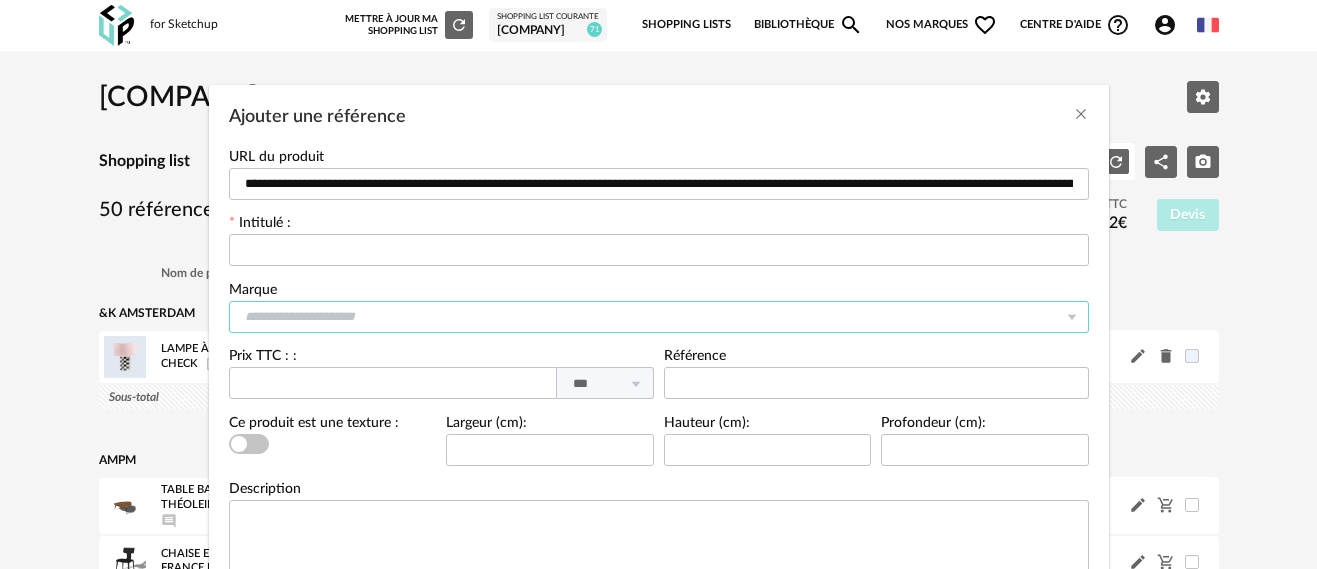 click at bounding box center (659, 317) 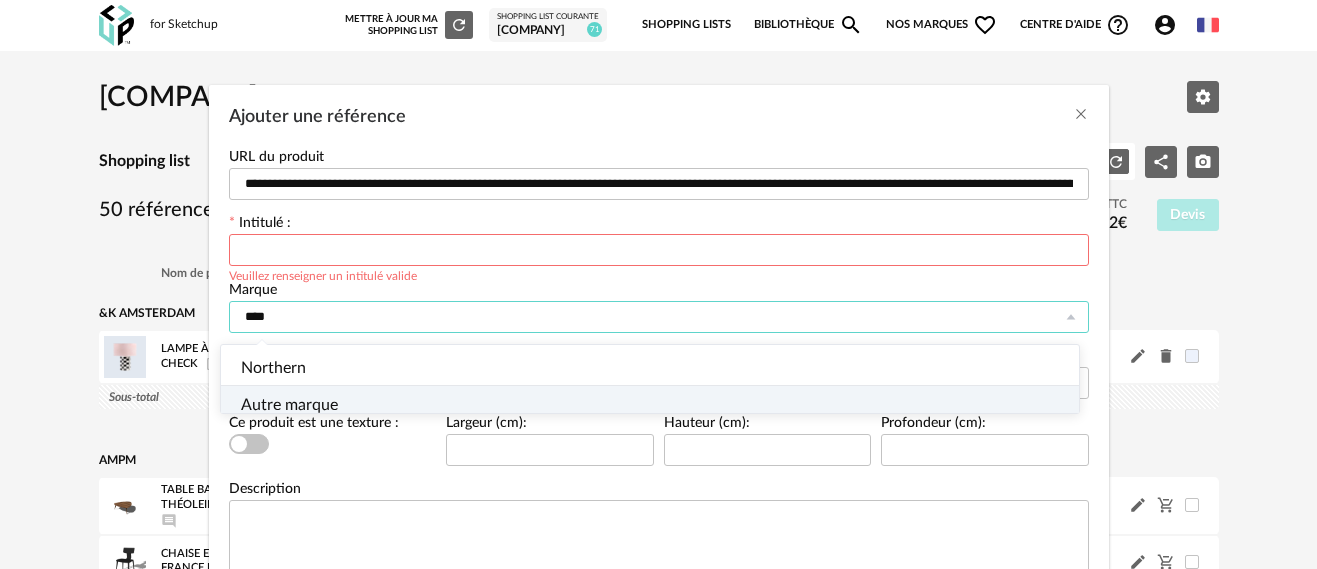 click on "Autre marque" at bounding box center [289, 405] 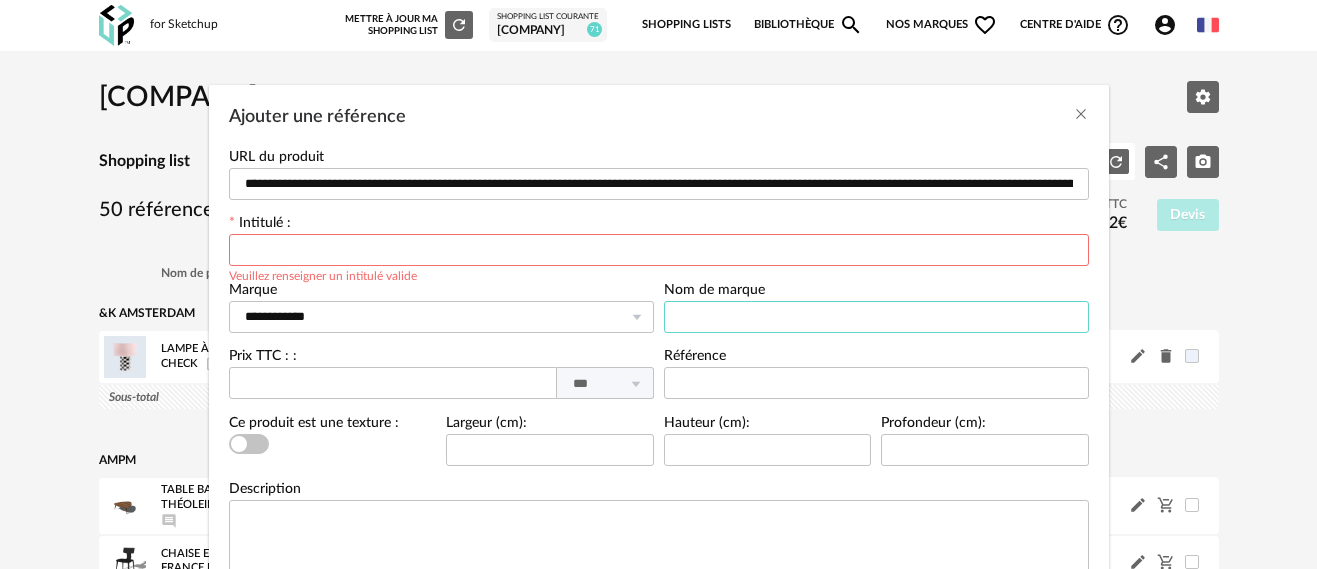 click at bounding box center [876, 317] 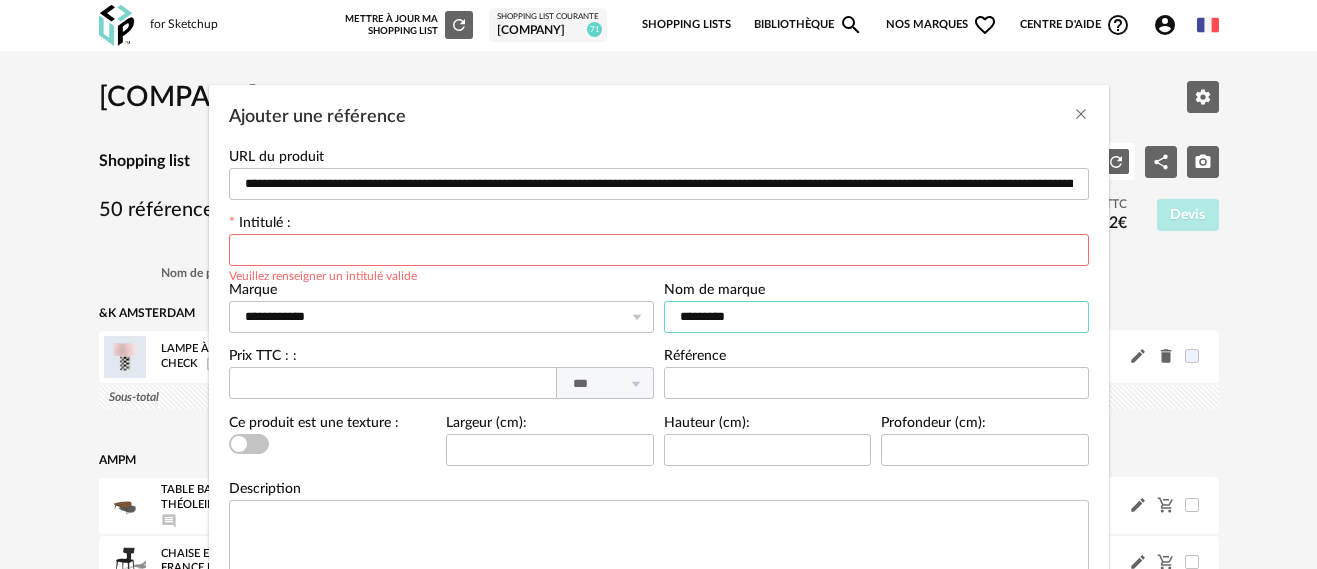 type on "*********" 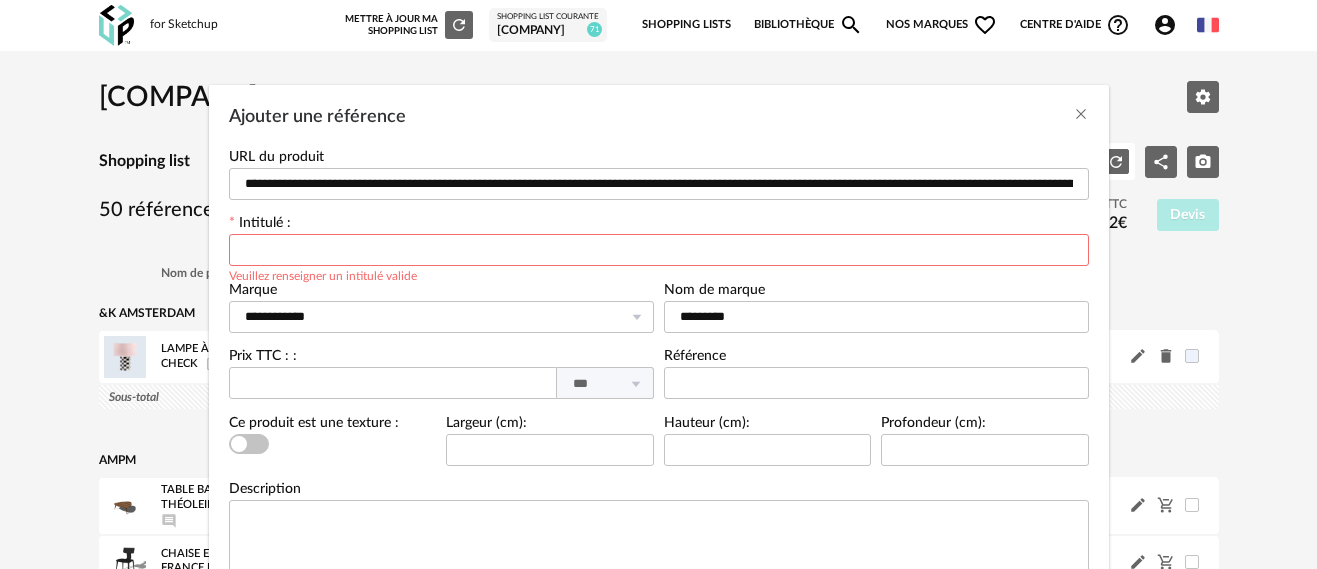 click at bounding box center [659, 250] 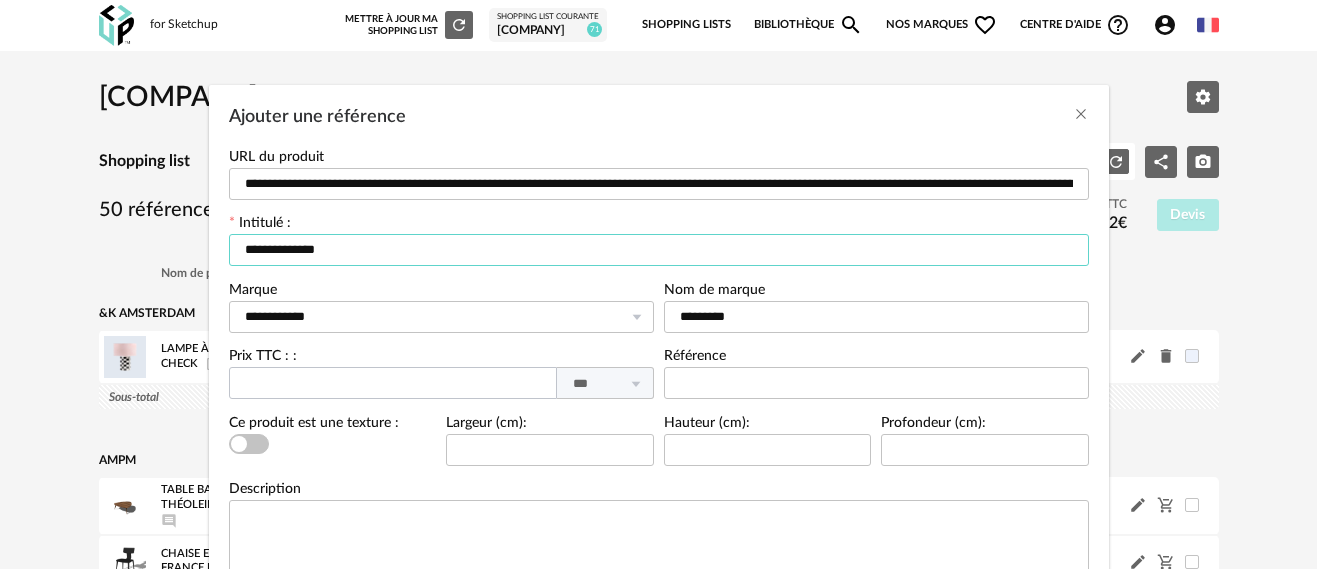 type on "**********" 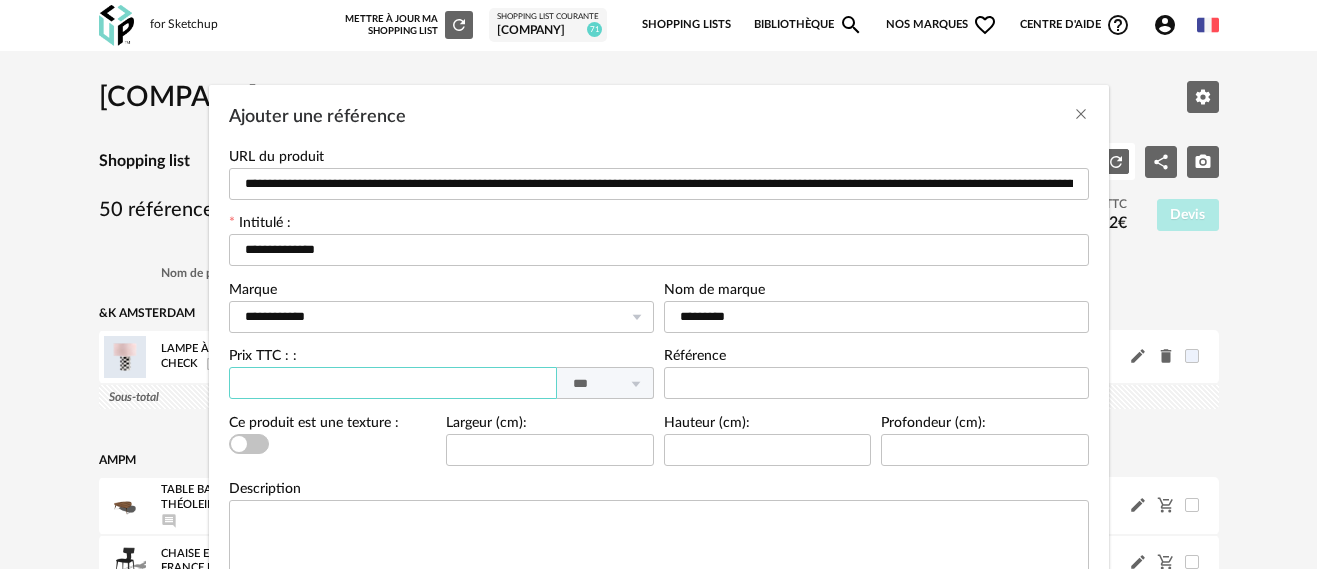 click at bounding box center [393, 383] 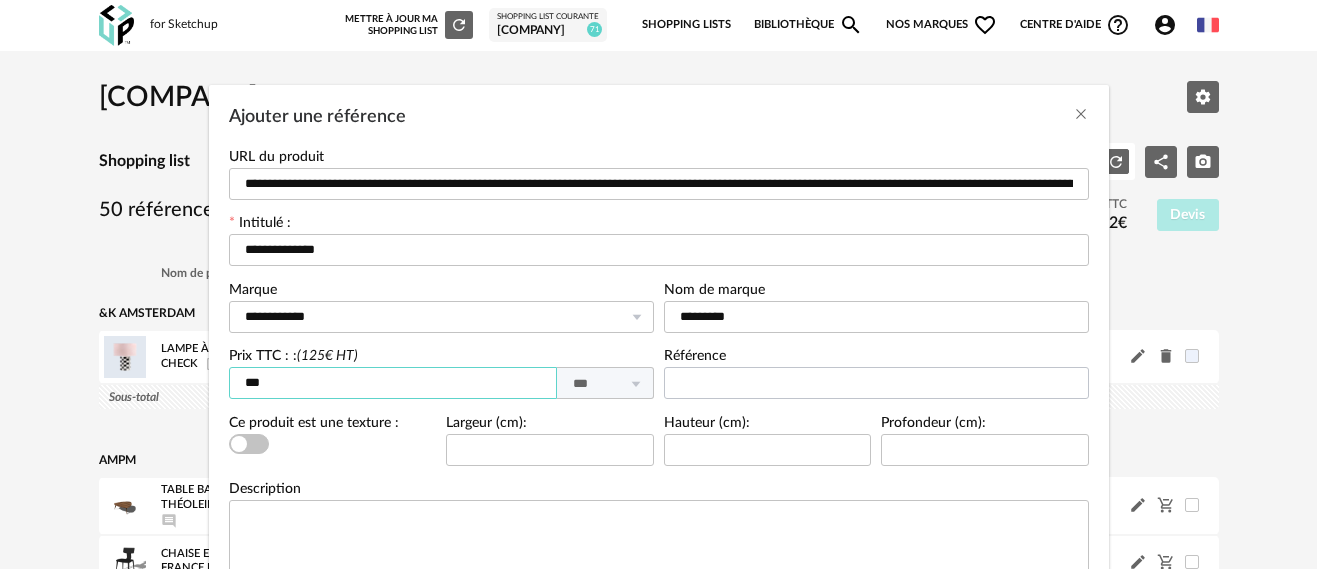 type on "***" 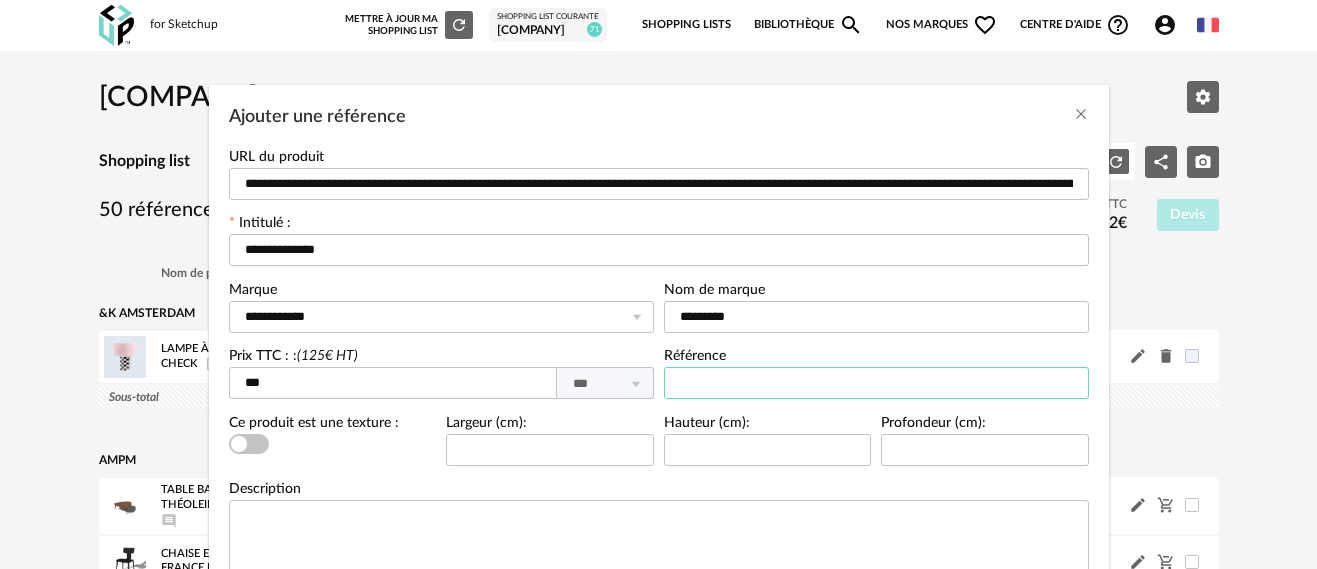 click at bounding box center (876, 383) 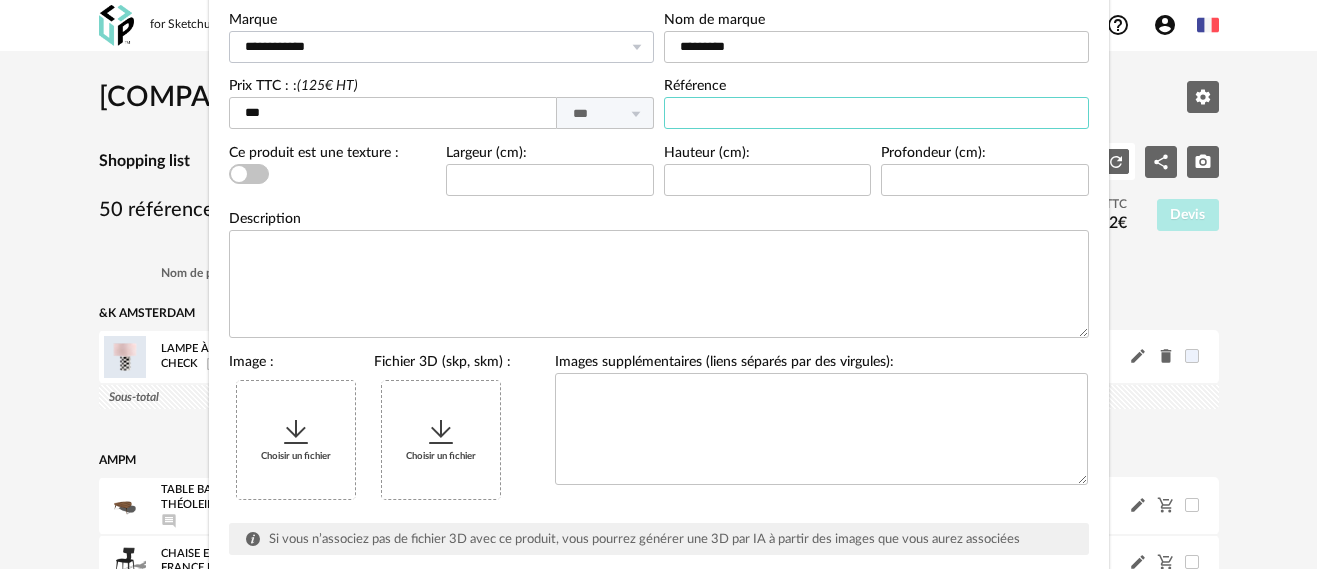scroll, scrollTop: 300, scrollLeft: 0, axis: vertical 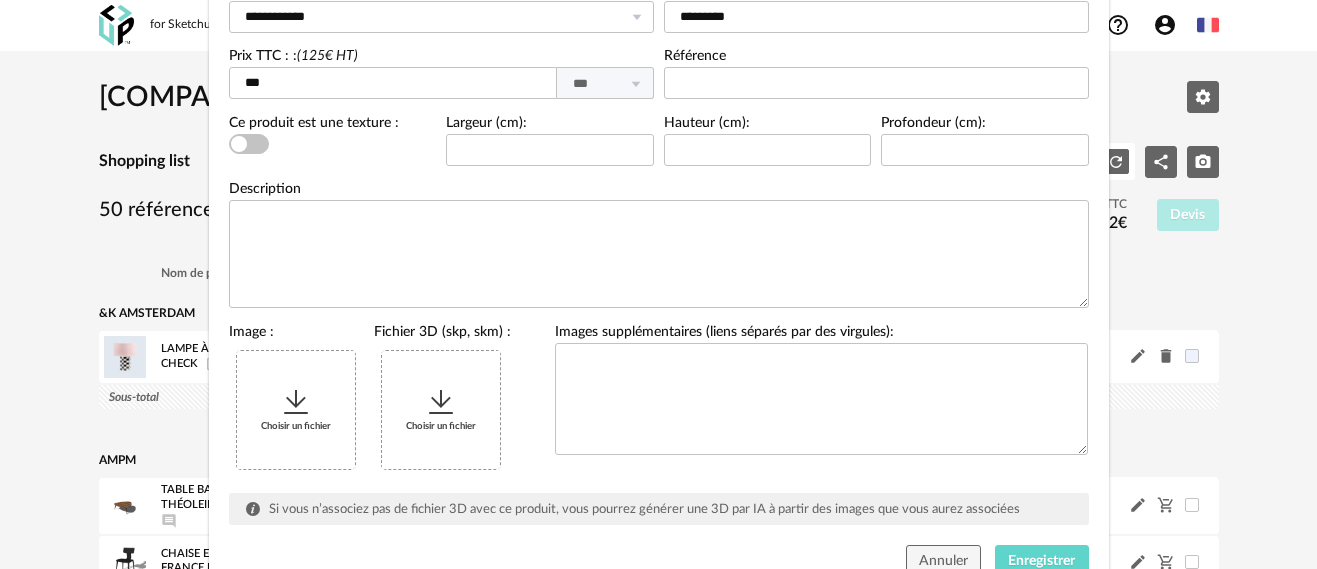 click at bounding box center (296, 402) 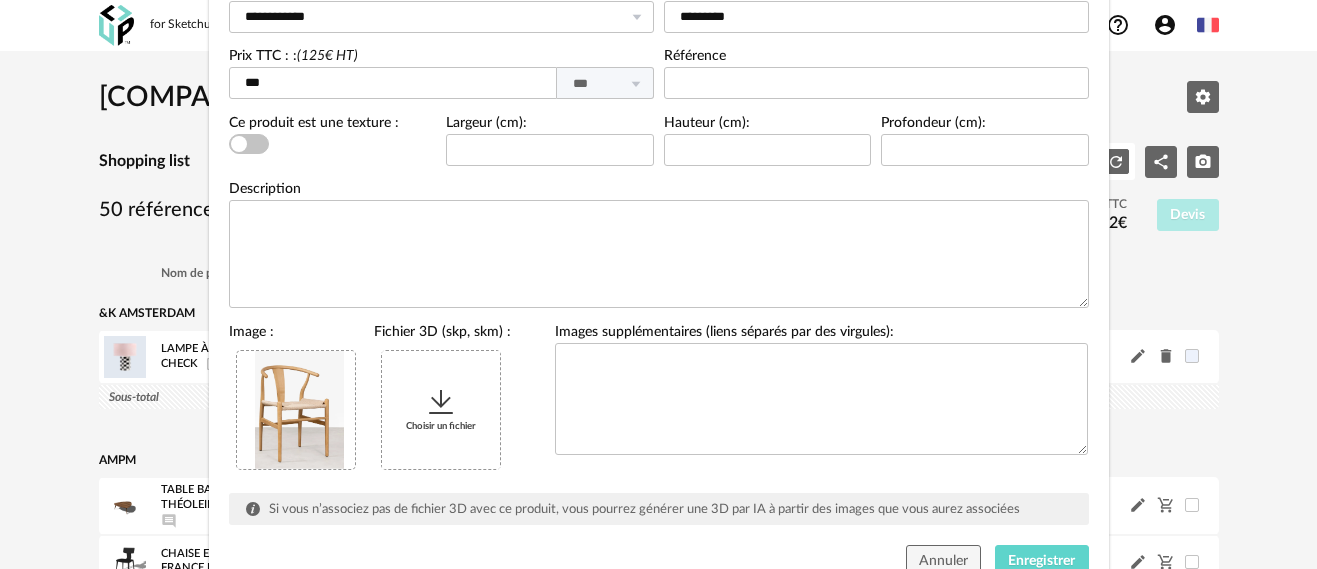 scroll, scrollTop: 378, scrollLeft: 0, axis: vertical 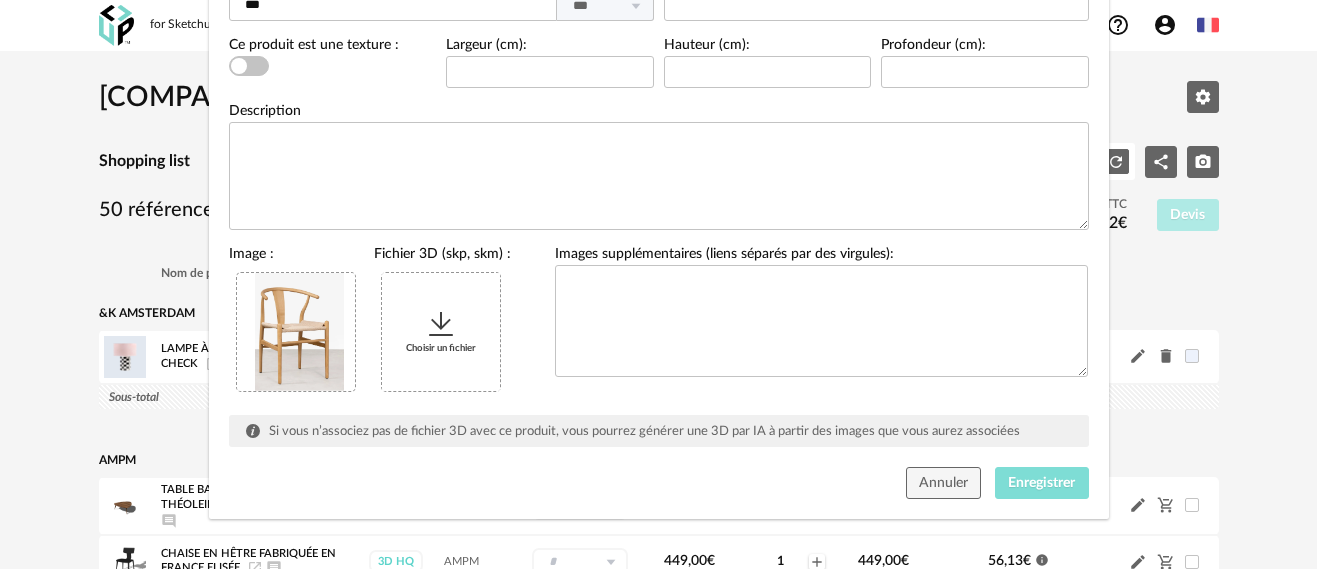 click on "Enregistrer" at bounding box center [1041, 483] 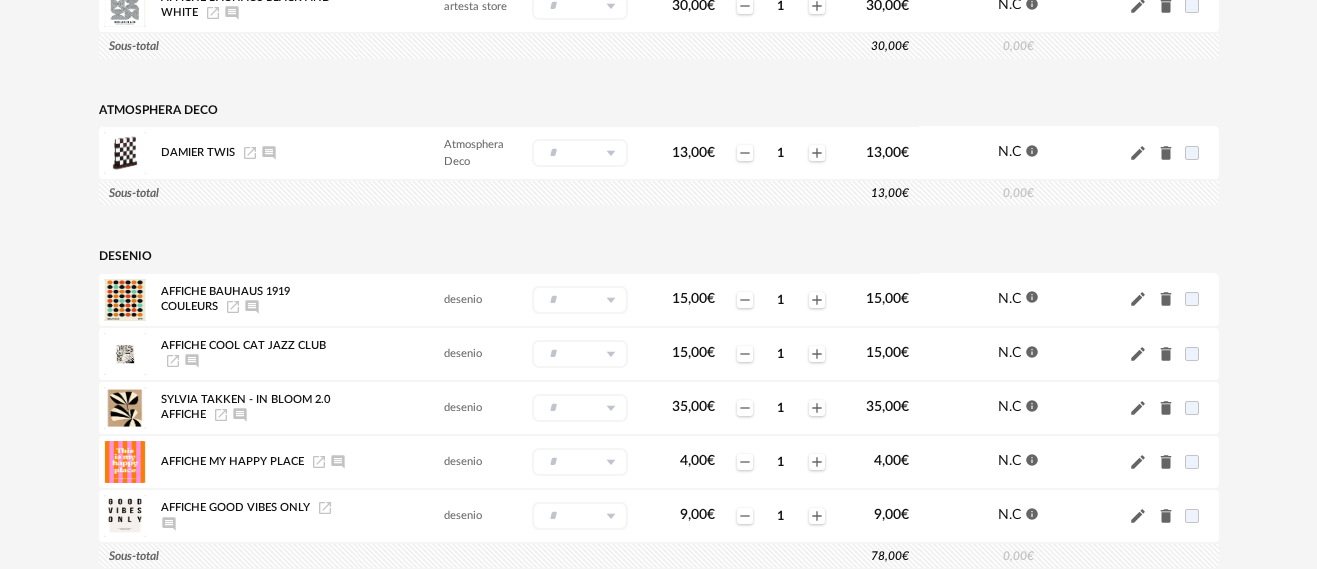 scroll, scrollTop: 600, scrollLeft: 0, axis: vertical 